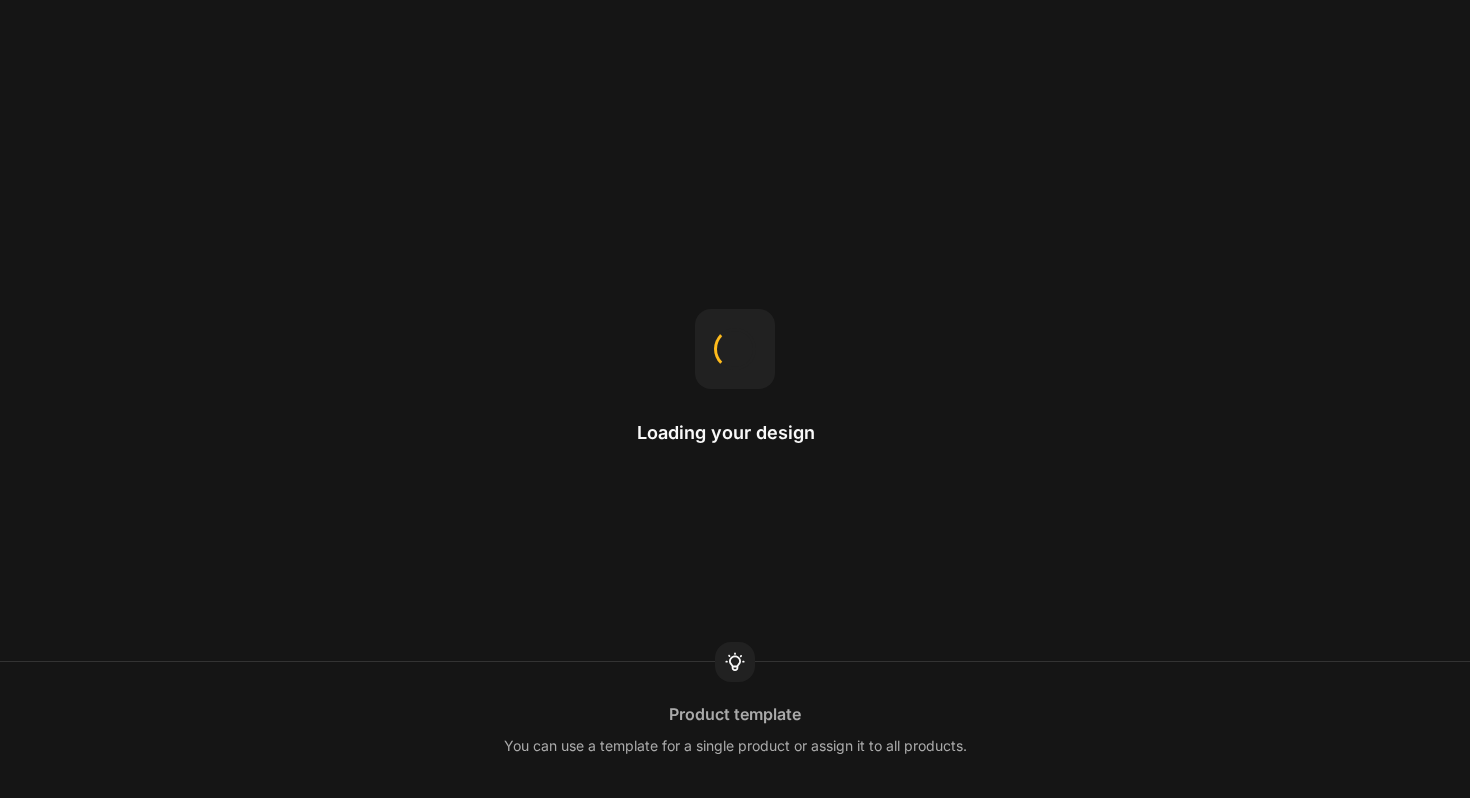 scroll, scrollTop: 0, scrollLeft: 0, axis: both 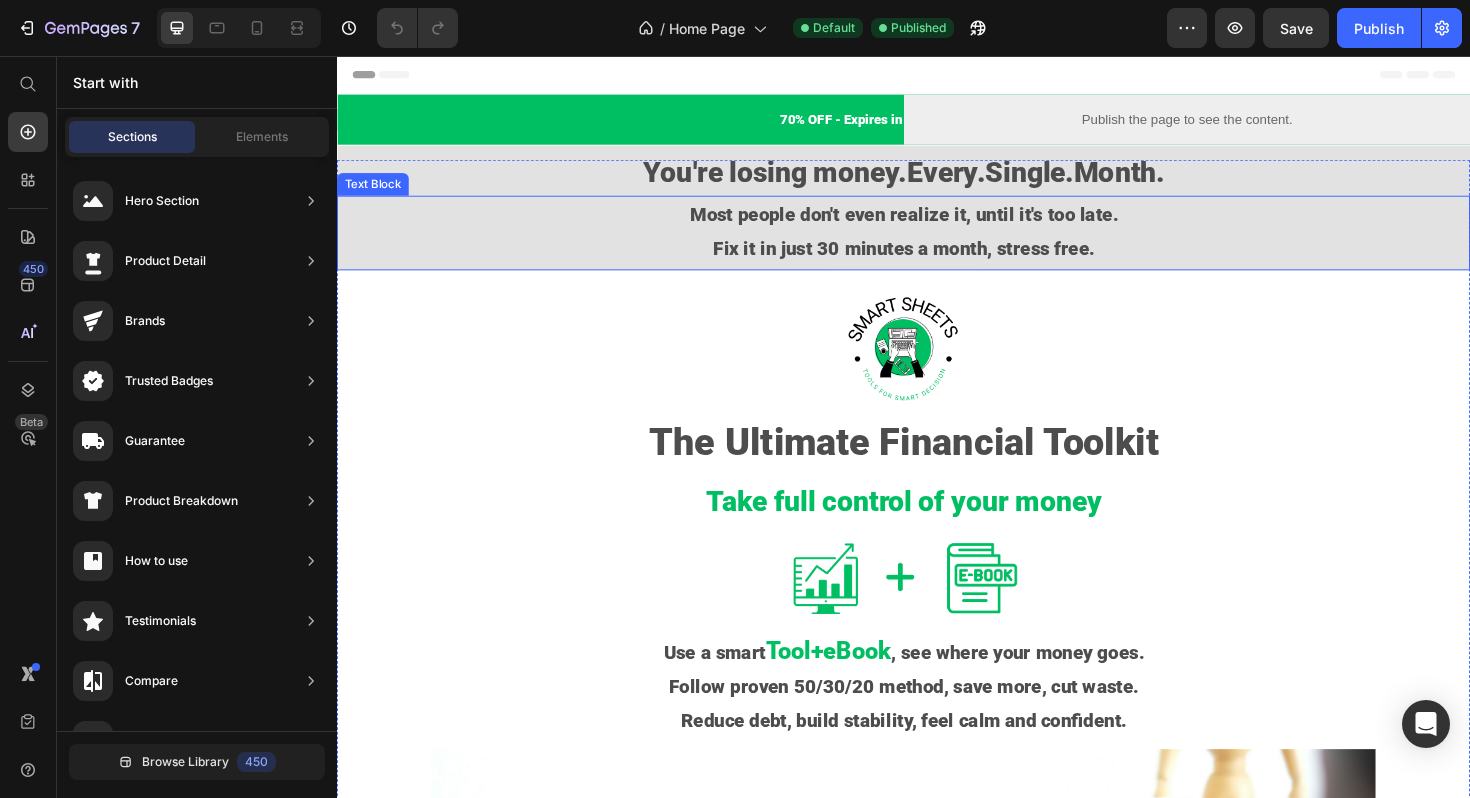 click on "Most people don't even realize it, until it's too late." at bounding box center (937, 224) 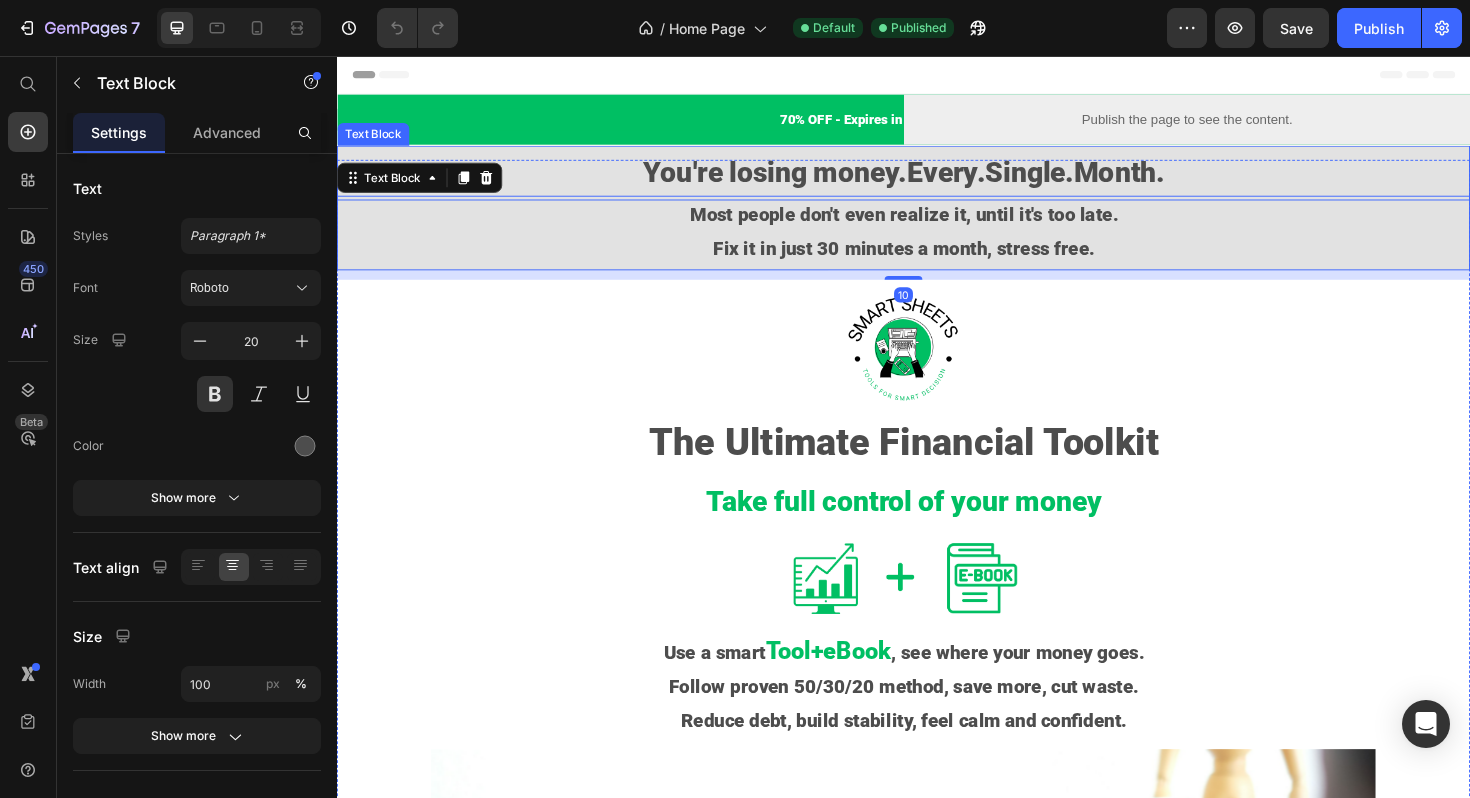 click on "You're losing money.Every.Single. Month." at bounding box center [937, 180] 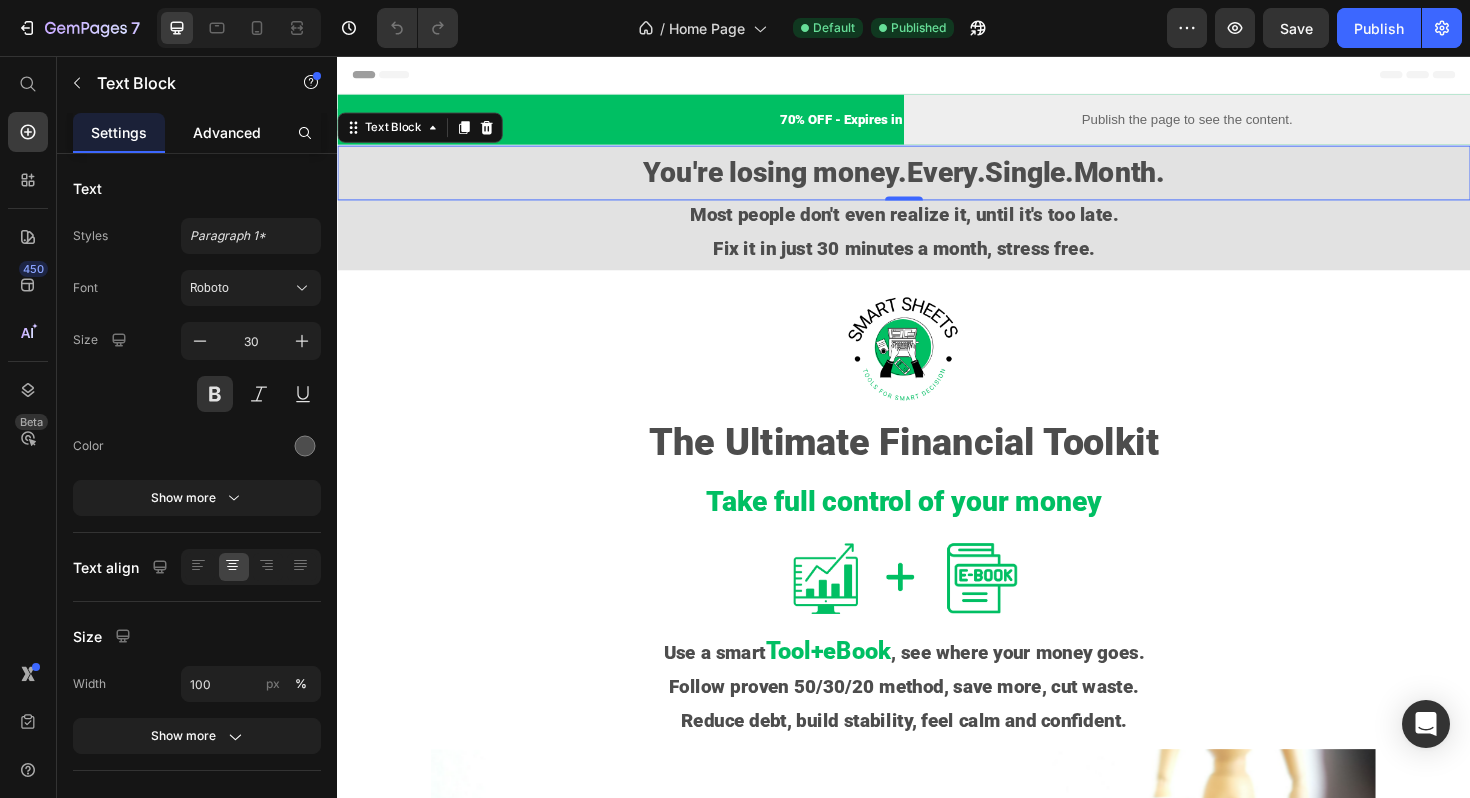 click on "Advanced" at bounding box center (227, 132) 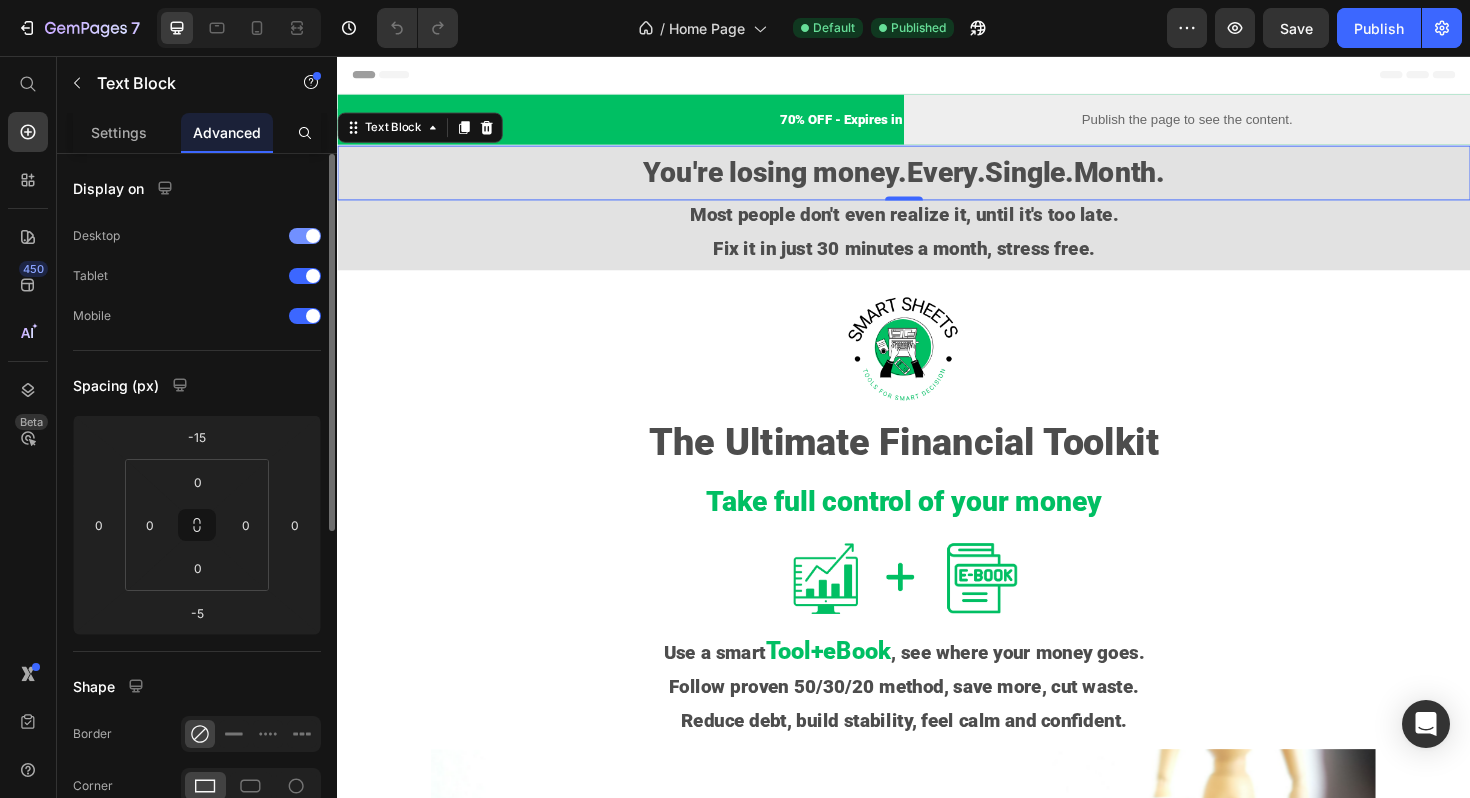 click at bounding box center [305, 236] 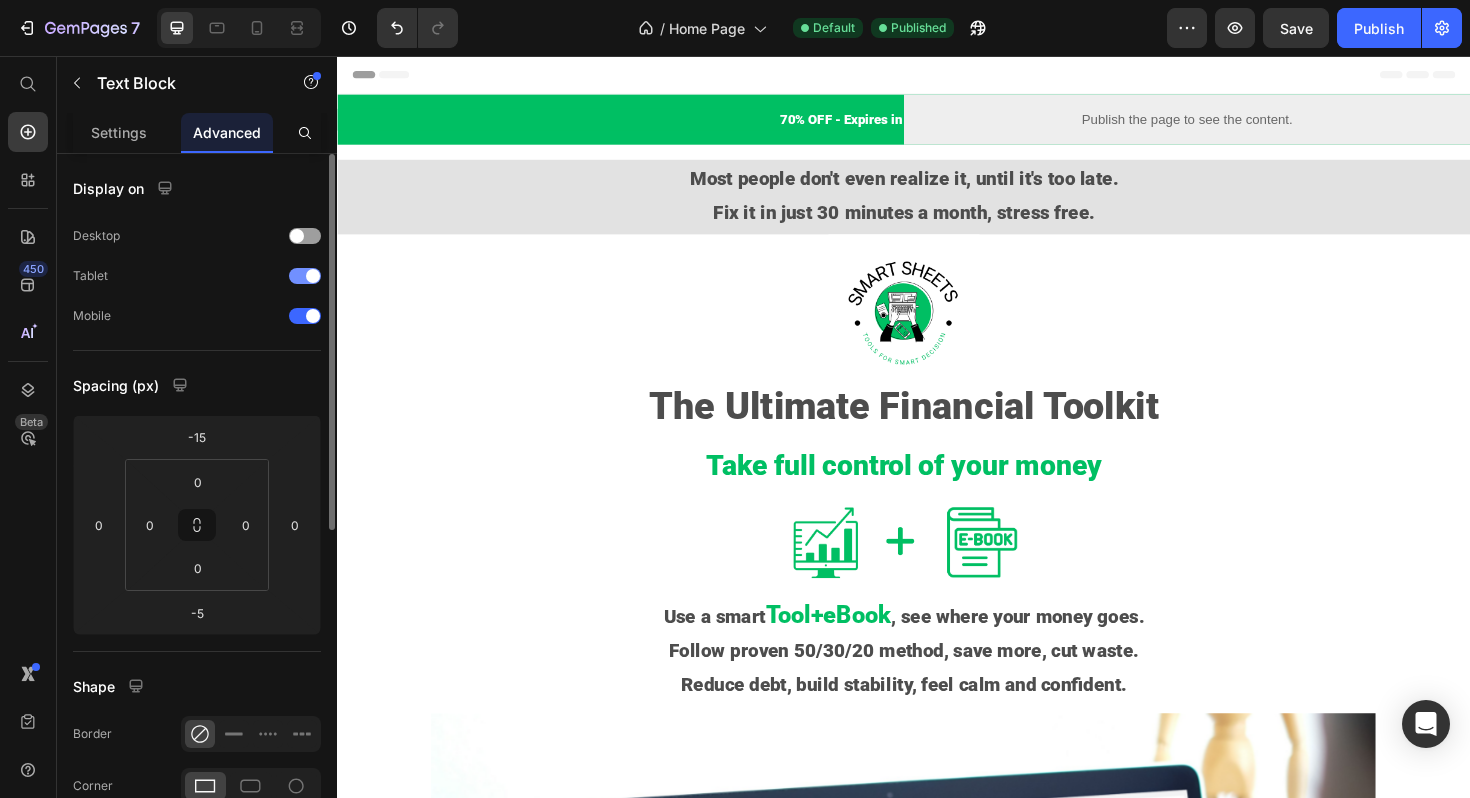 click at bounding box center (305, 276) 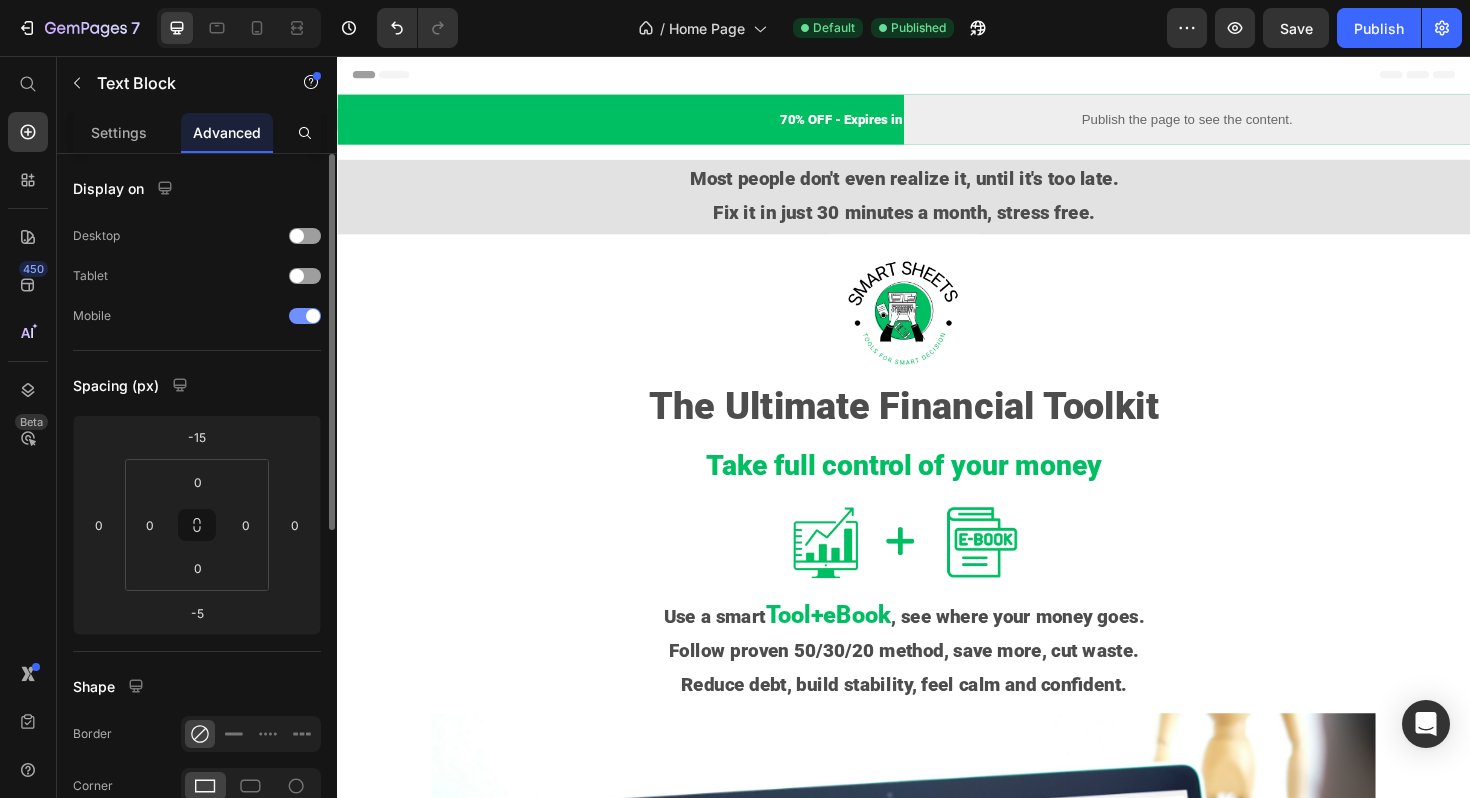 click at bounding box center (305, 316) 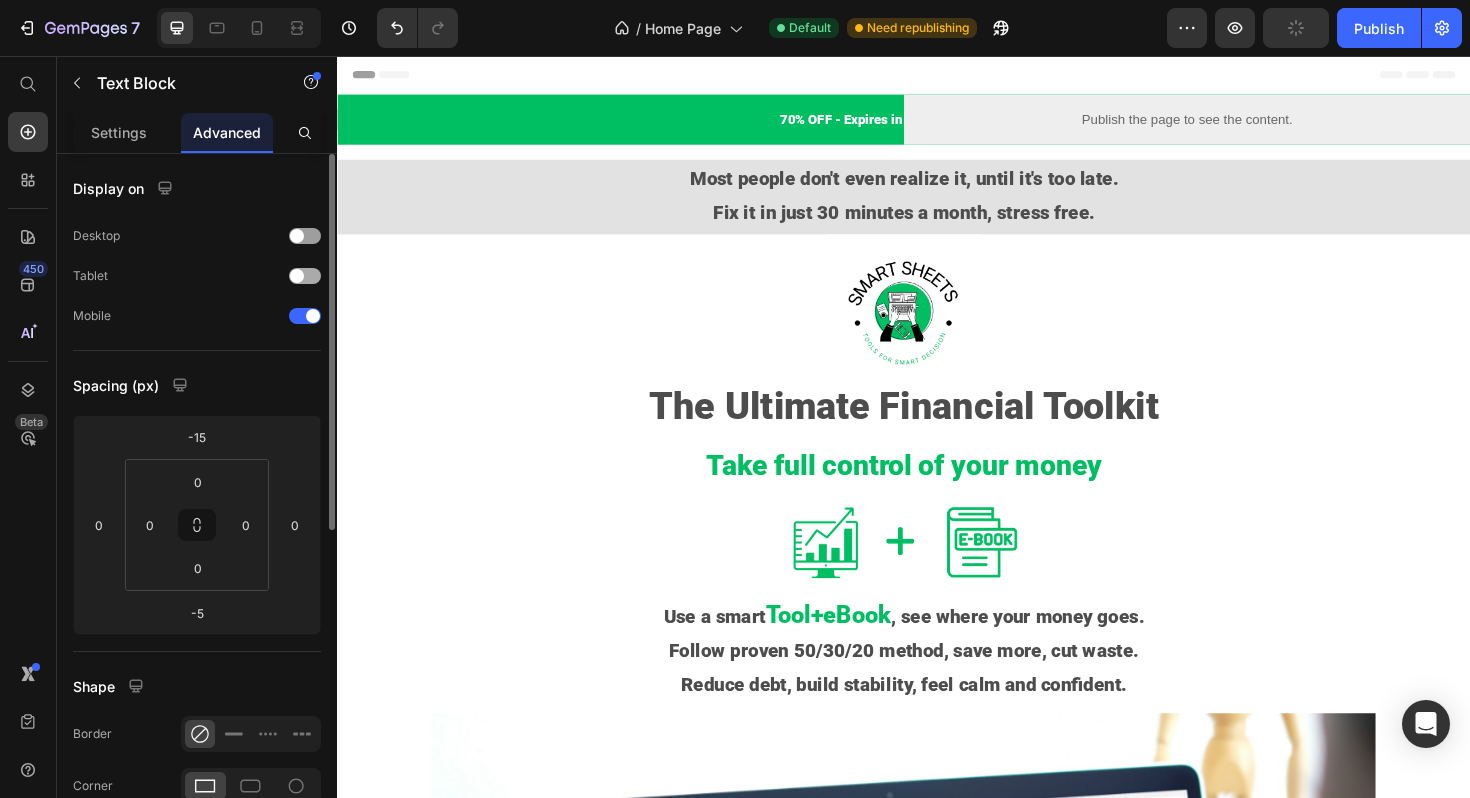 click on "Tablet" at bounding box center (197, 276) 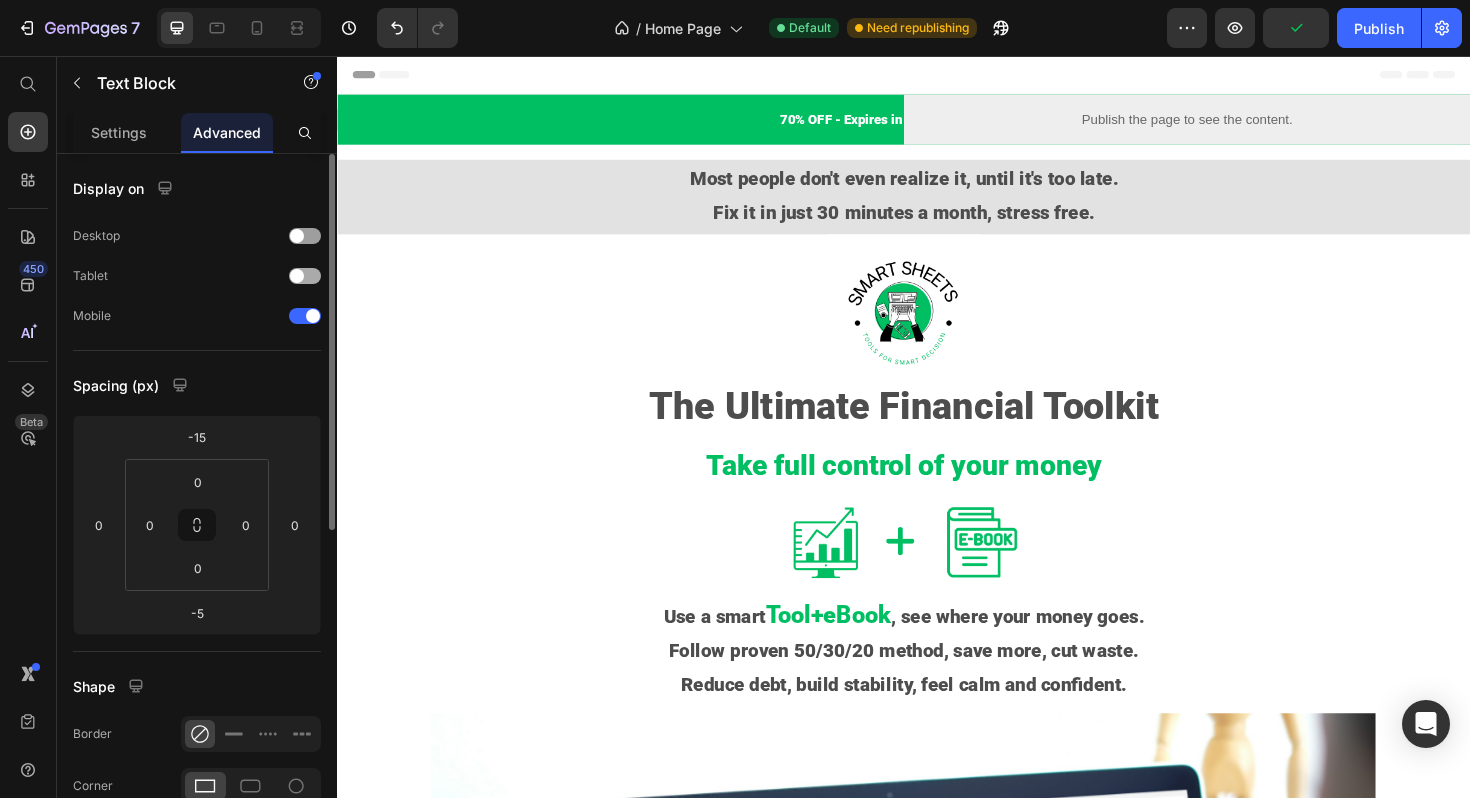 click at bounding box center (305, 276) 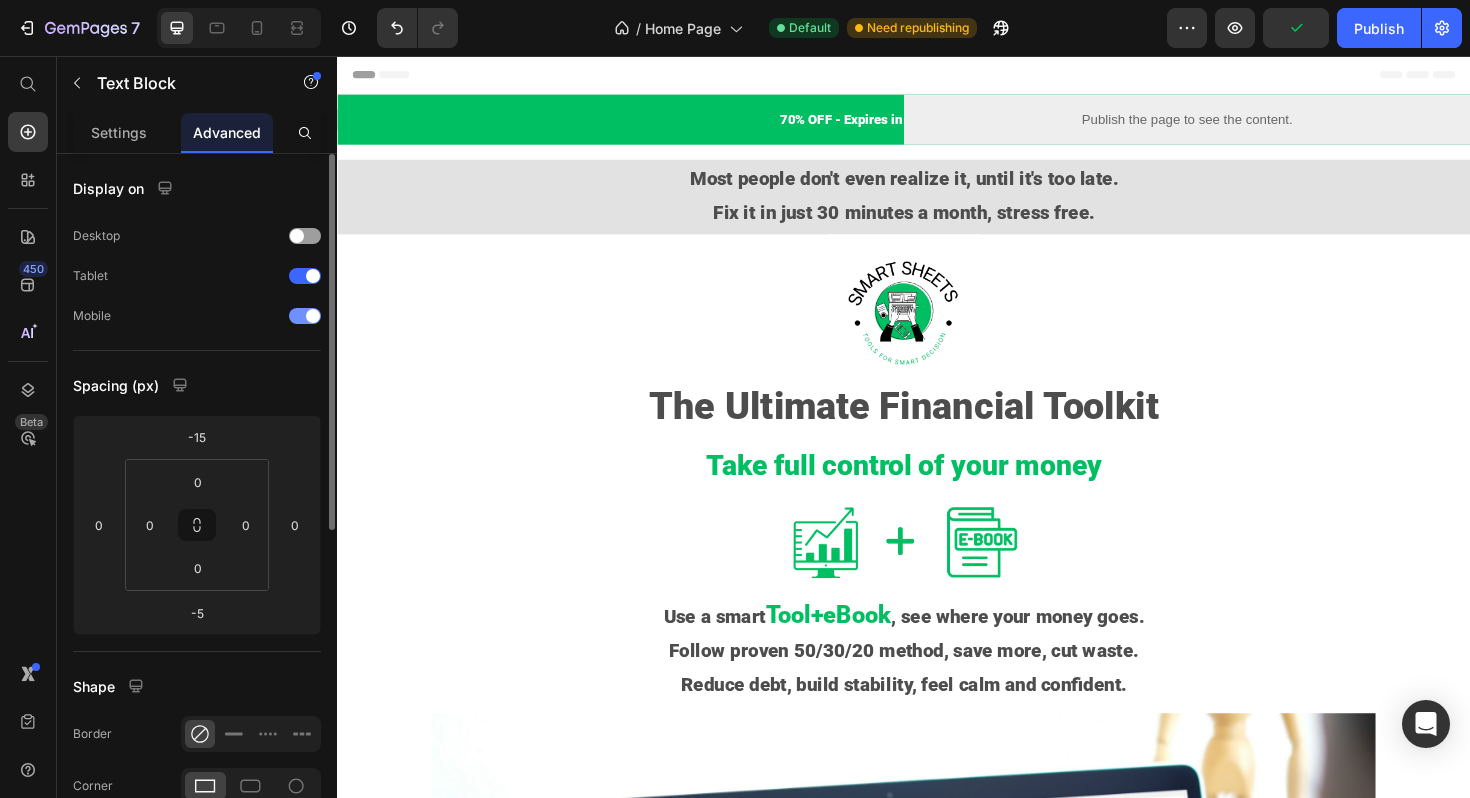click at bounding box center [305, 316] 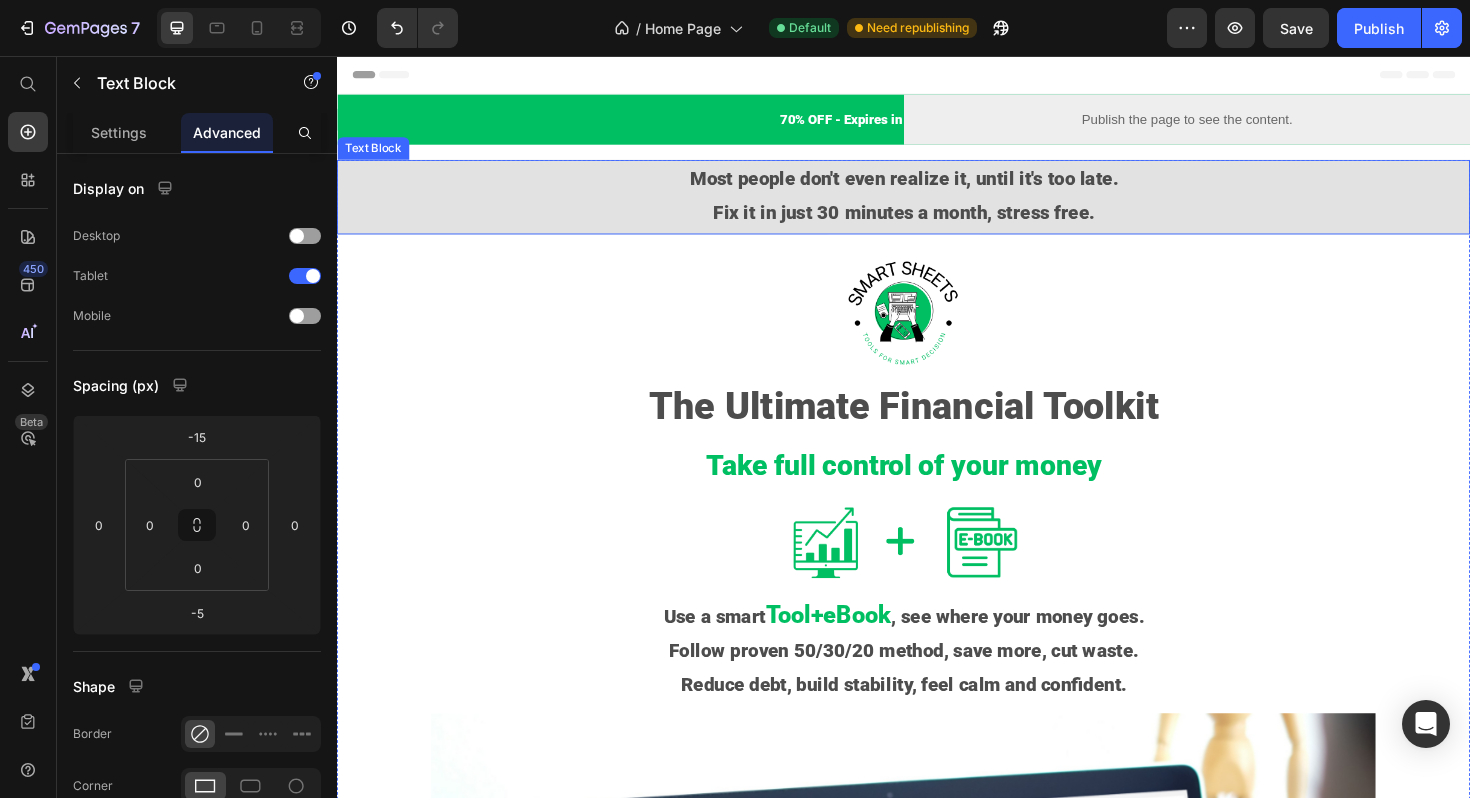 click on "Most people don't even realize it, until it's too late." at bounding box center (937, 186) 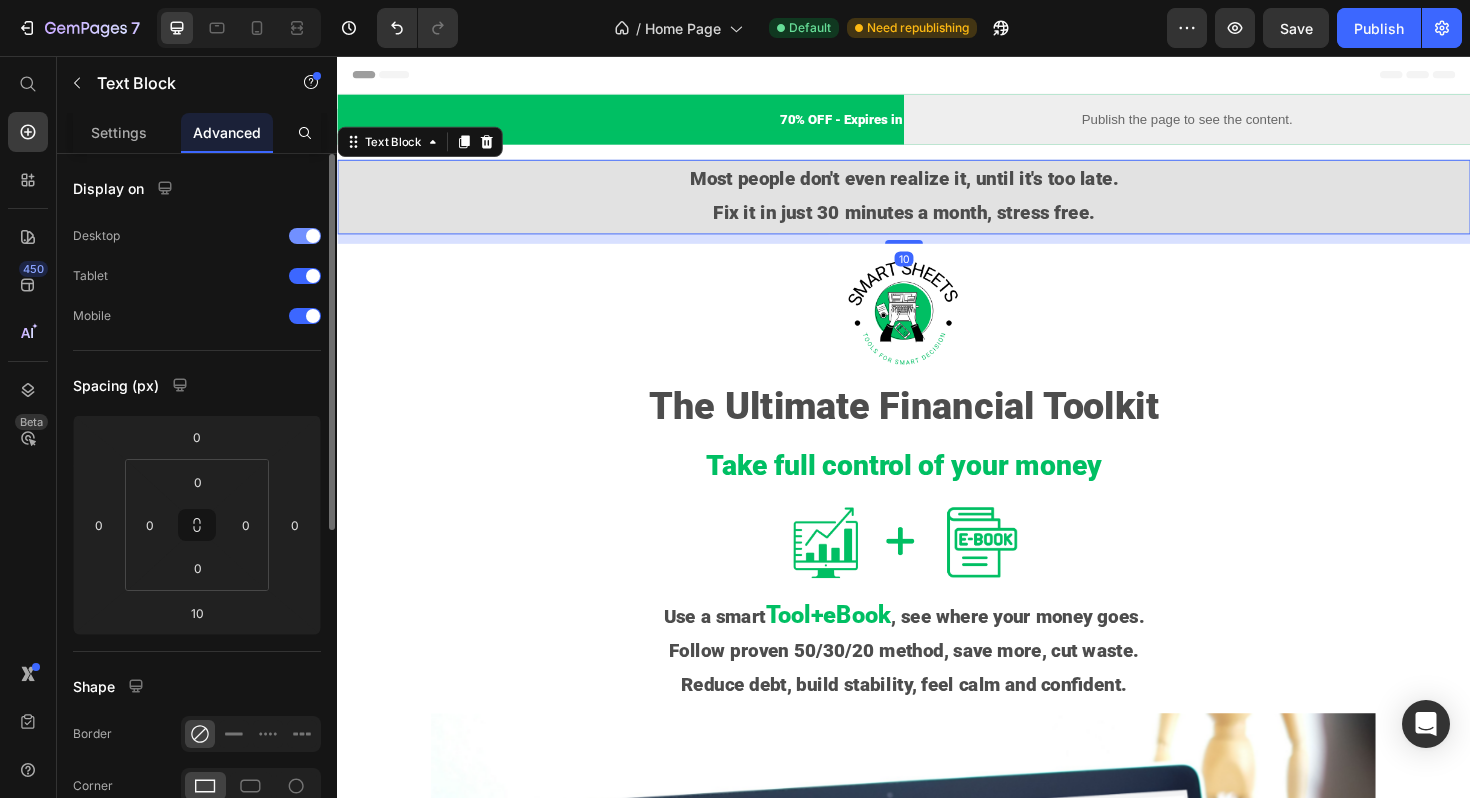 click at bounding box center [305, 236] 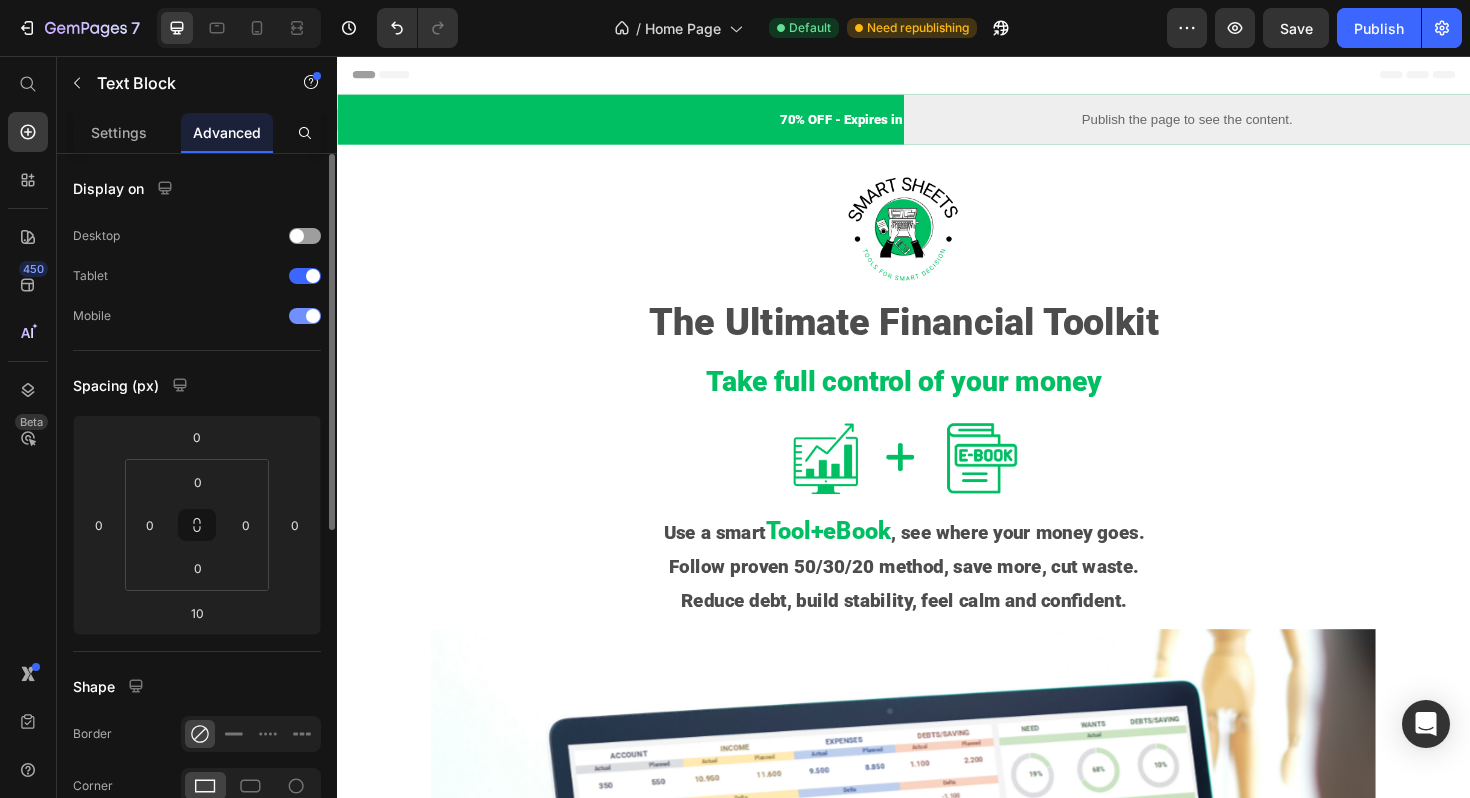click at bounding box center (305, 316) 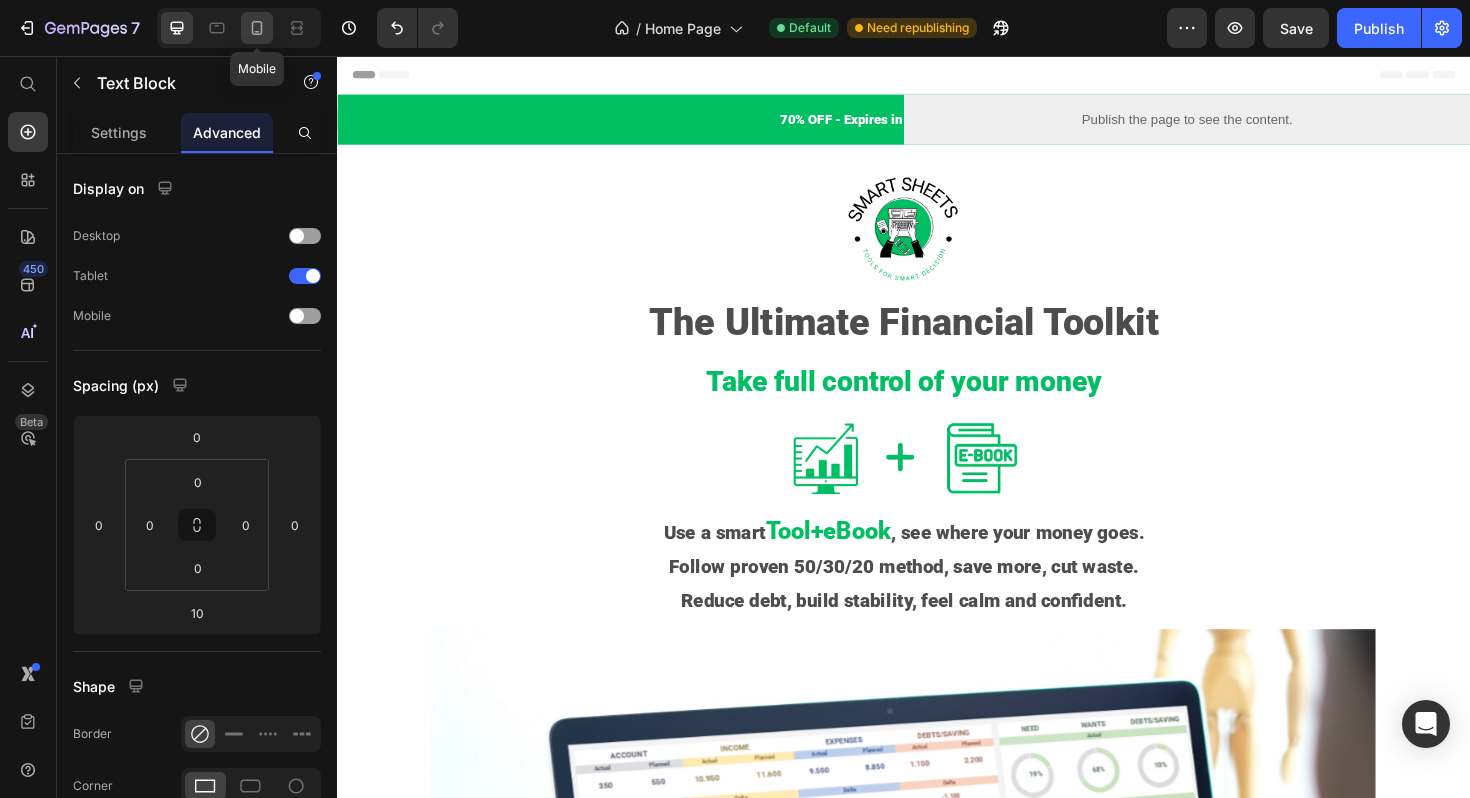 click 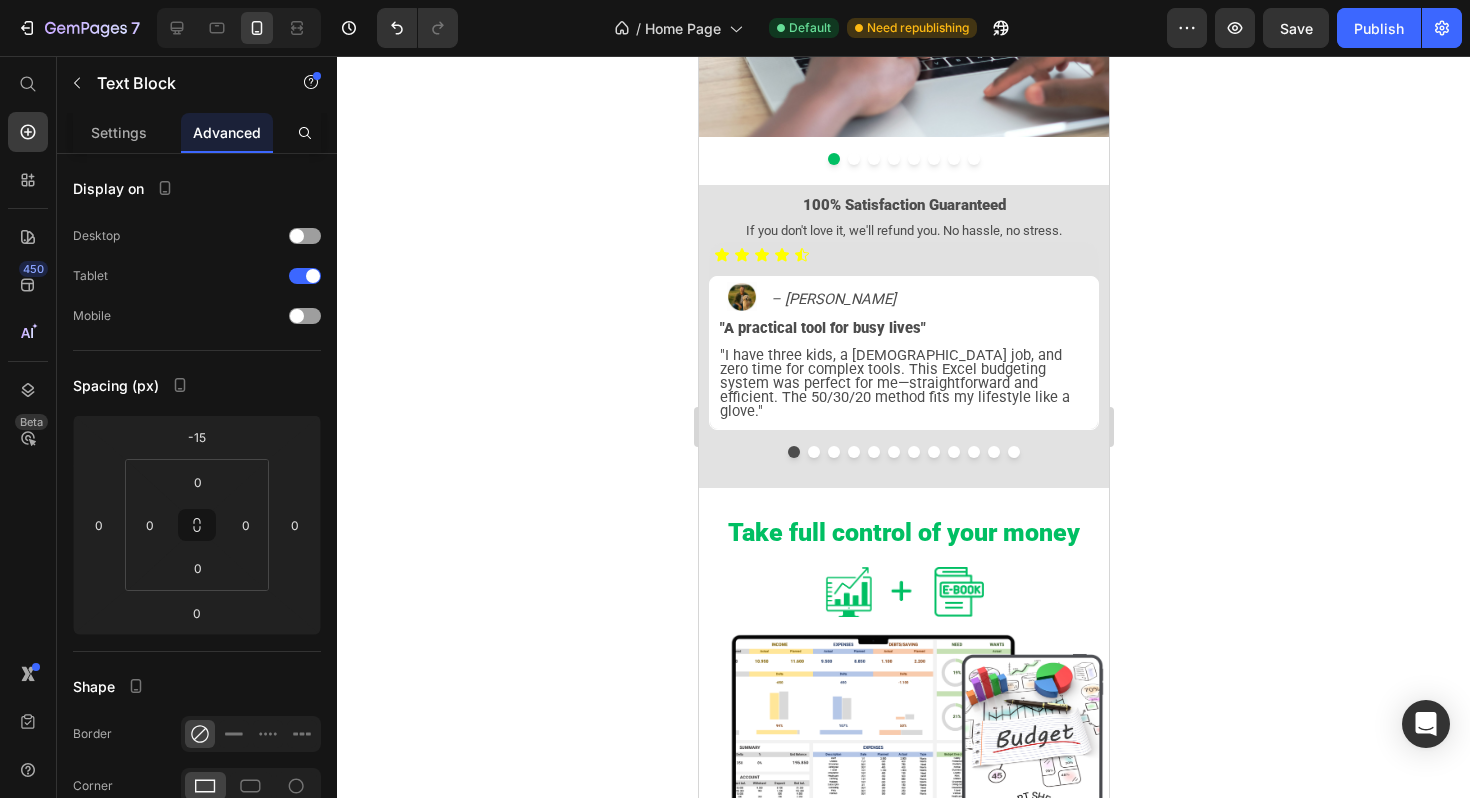 scroll, scrollTop: 0, scrollLeft: 0, axis: both 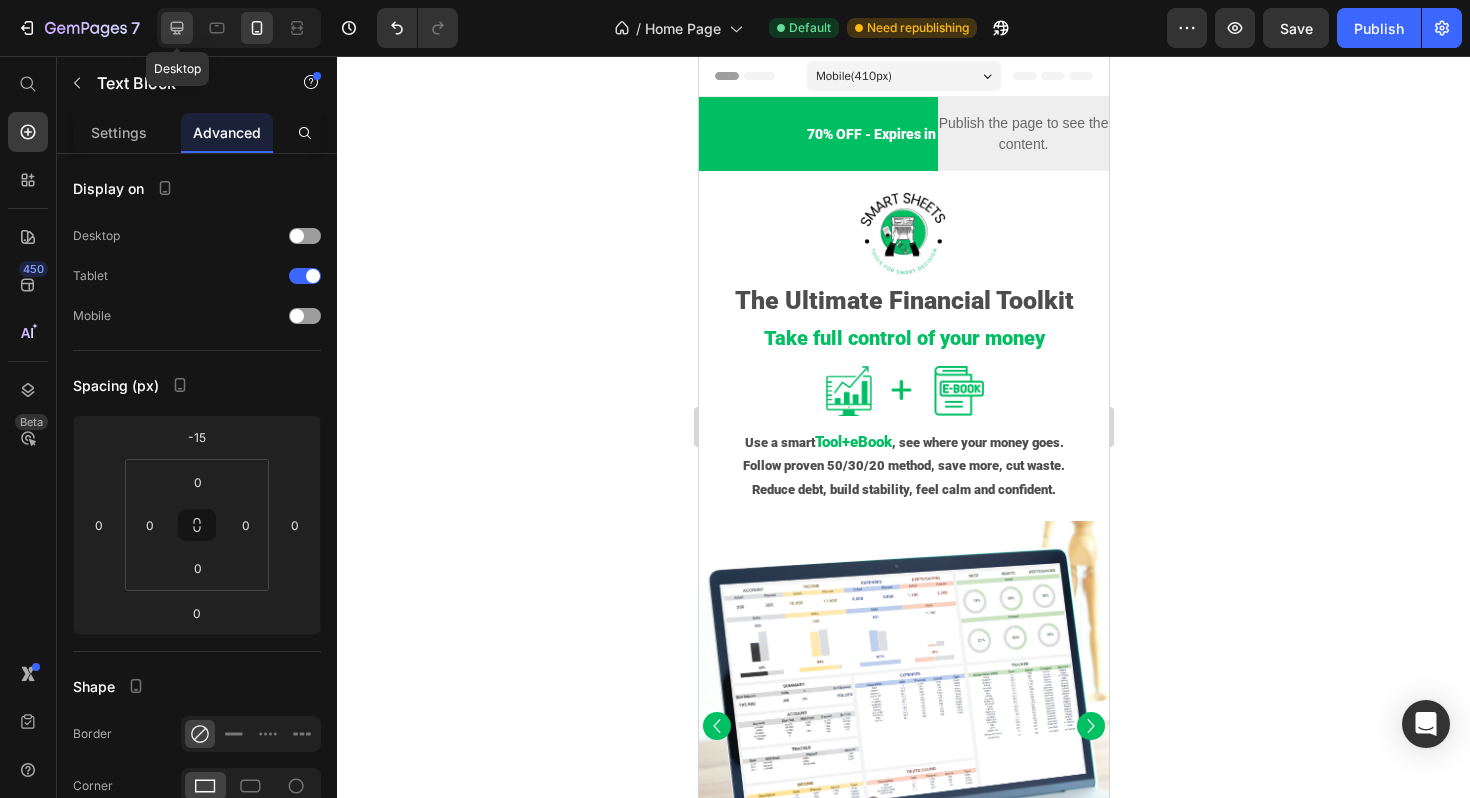 click 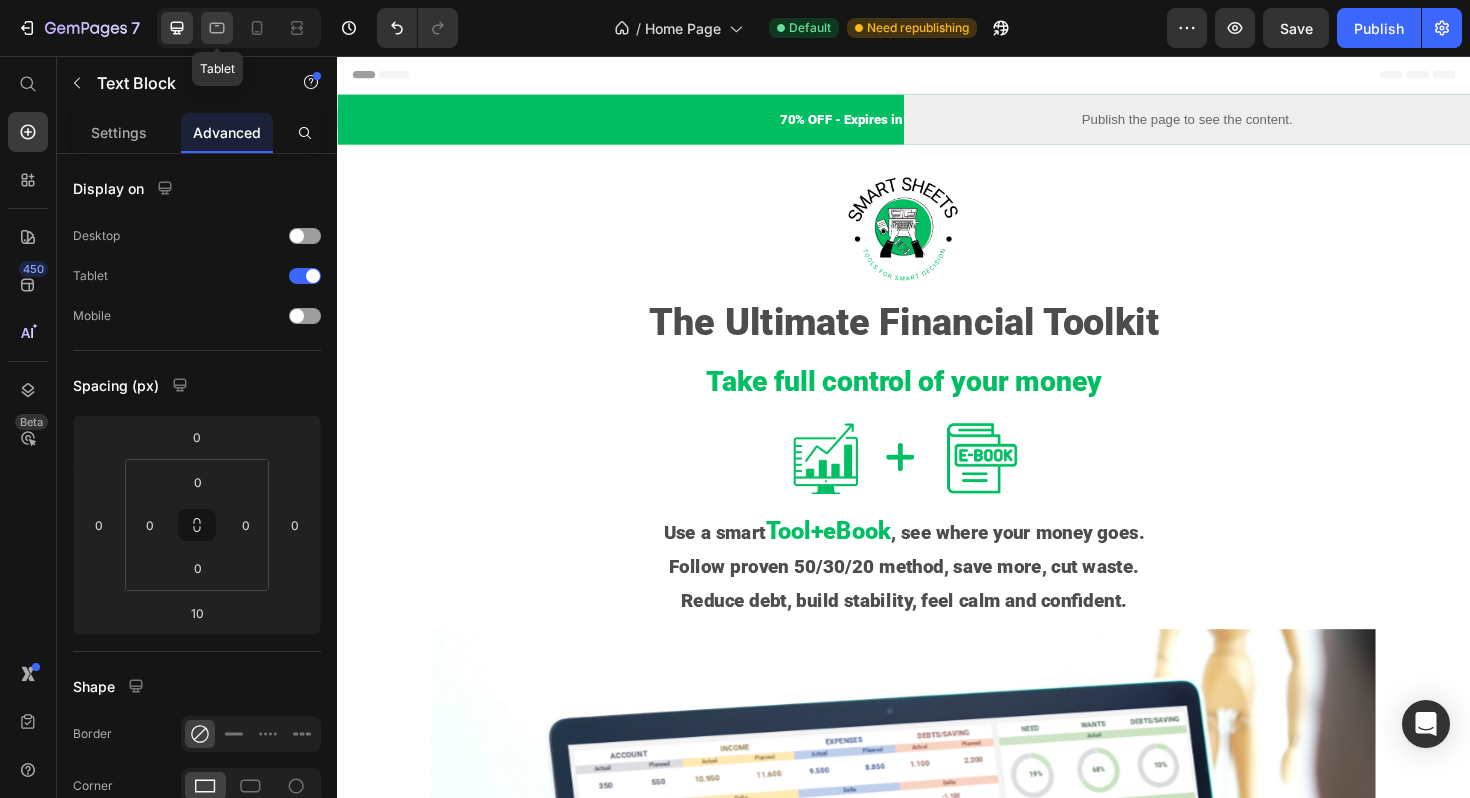 click 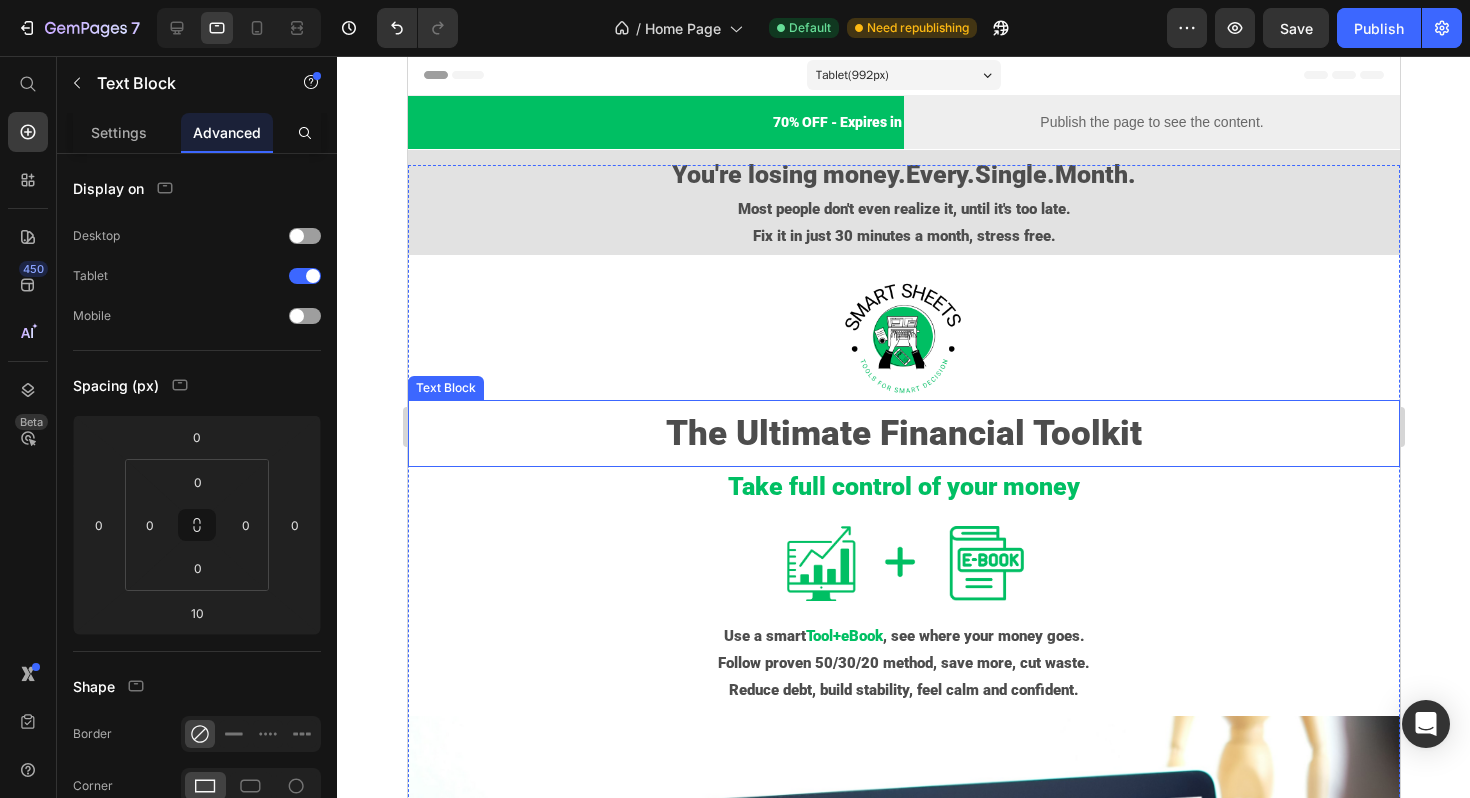 scroll, scrollTop: 0, scrollLeft: 0, axis: both 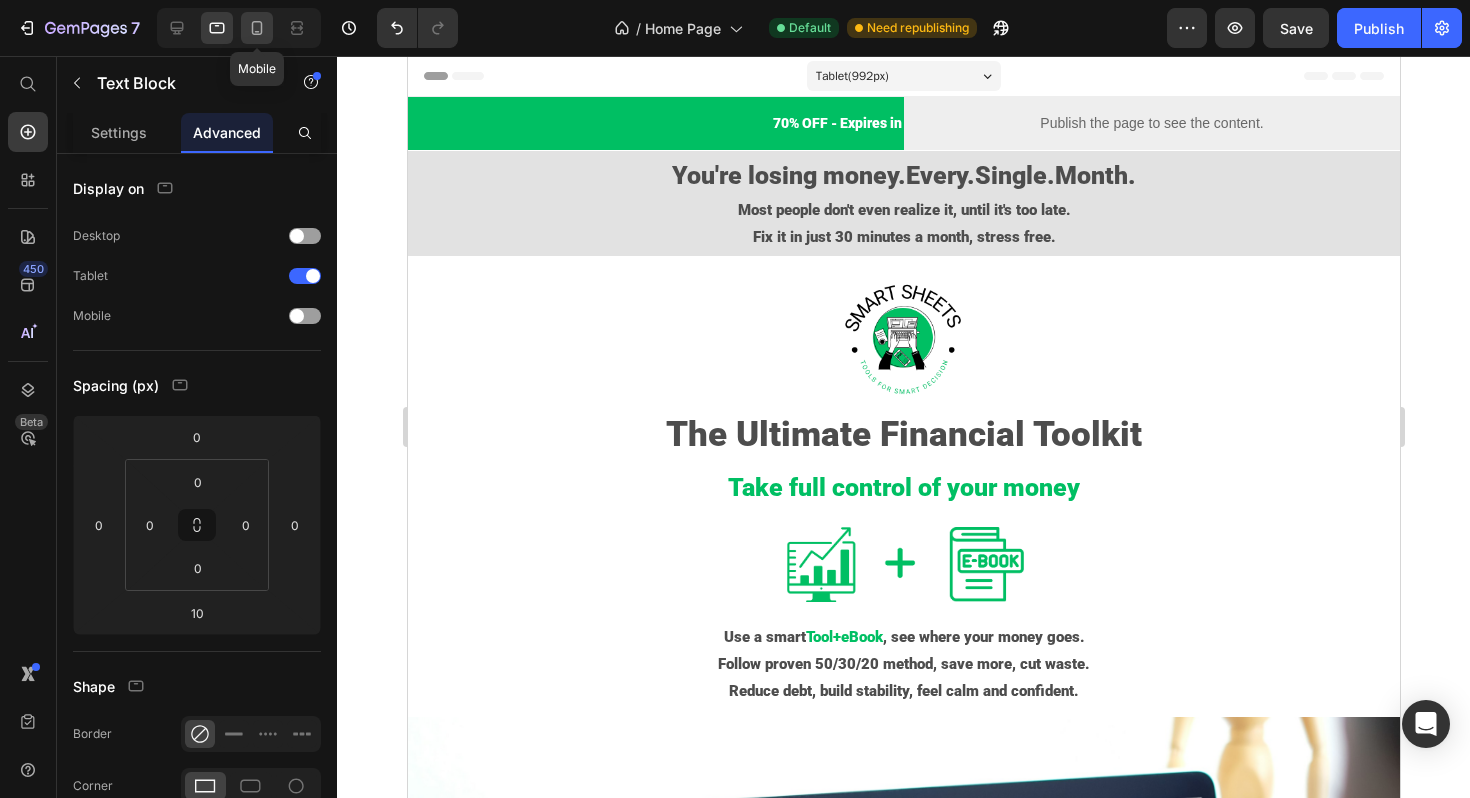 click 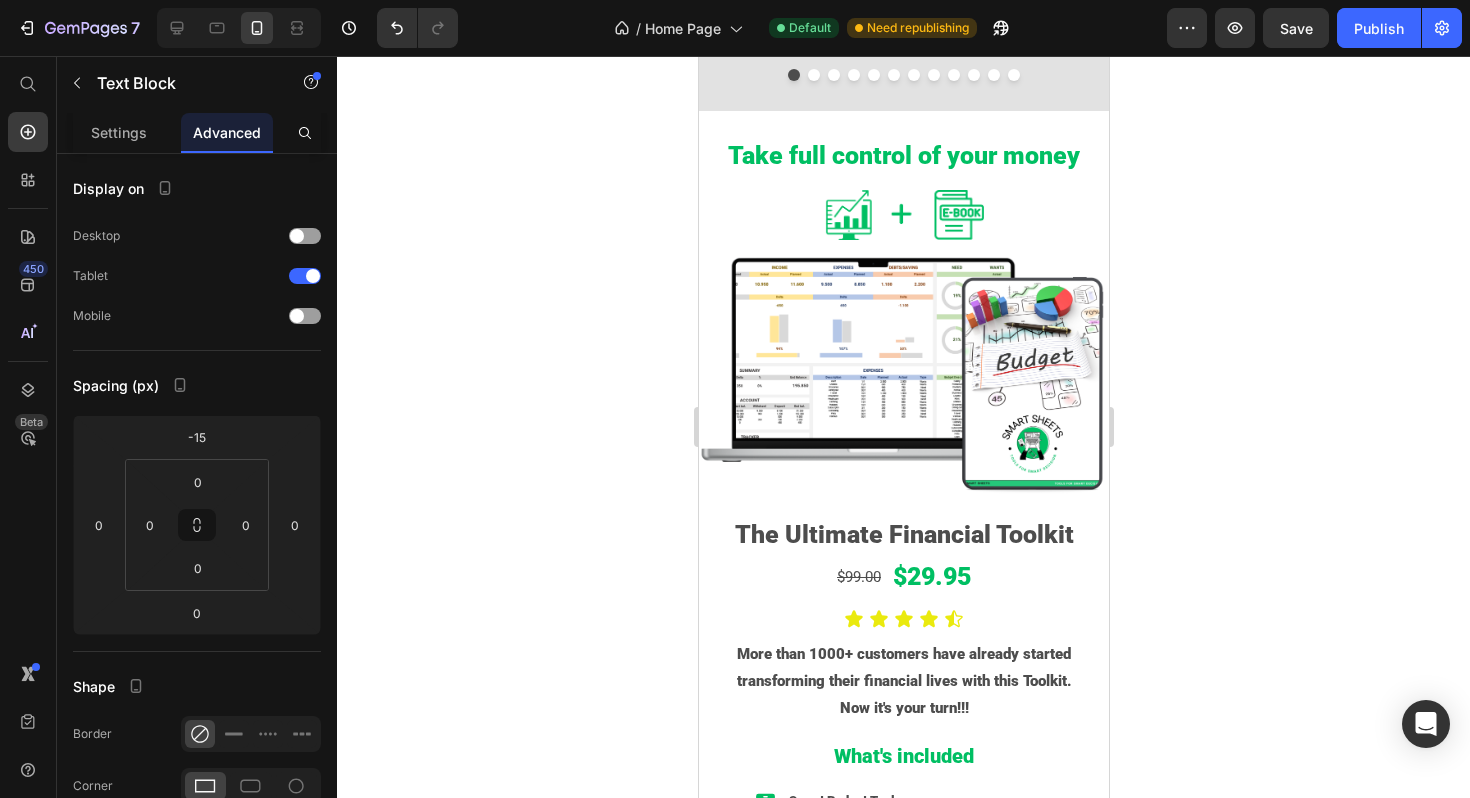 scroll, scrollTop: 1177, scrollLeft: 0, axis: vertical 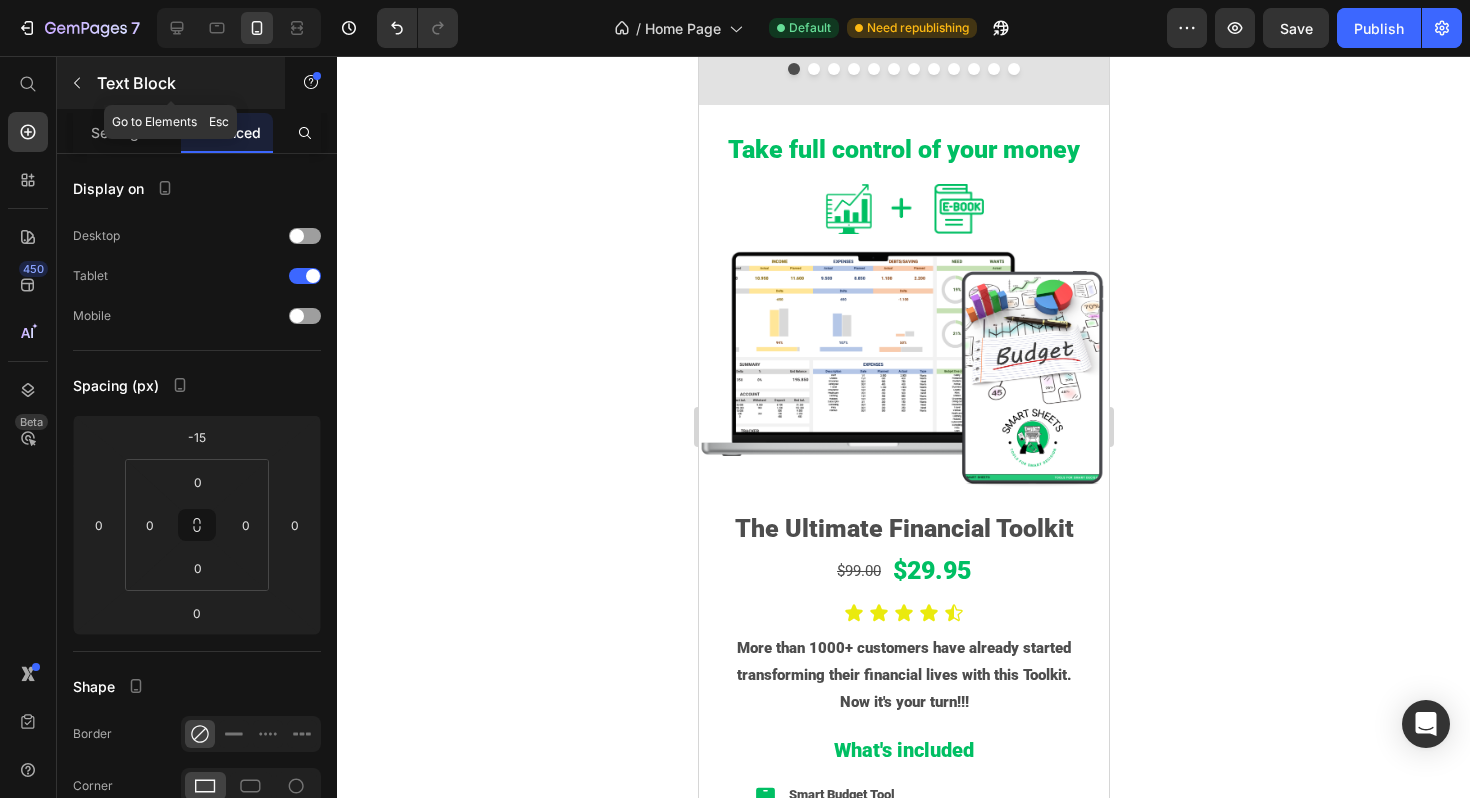 click 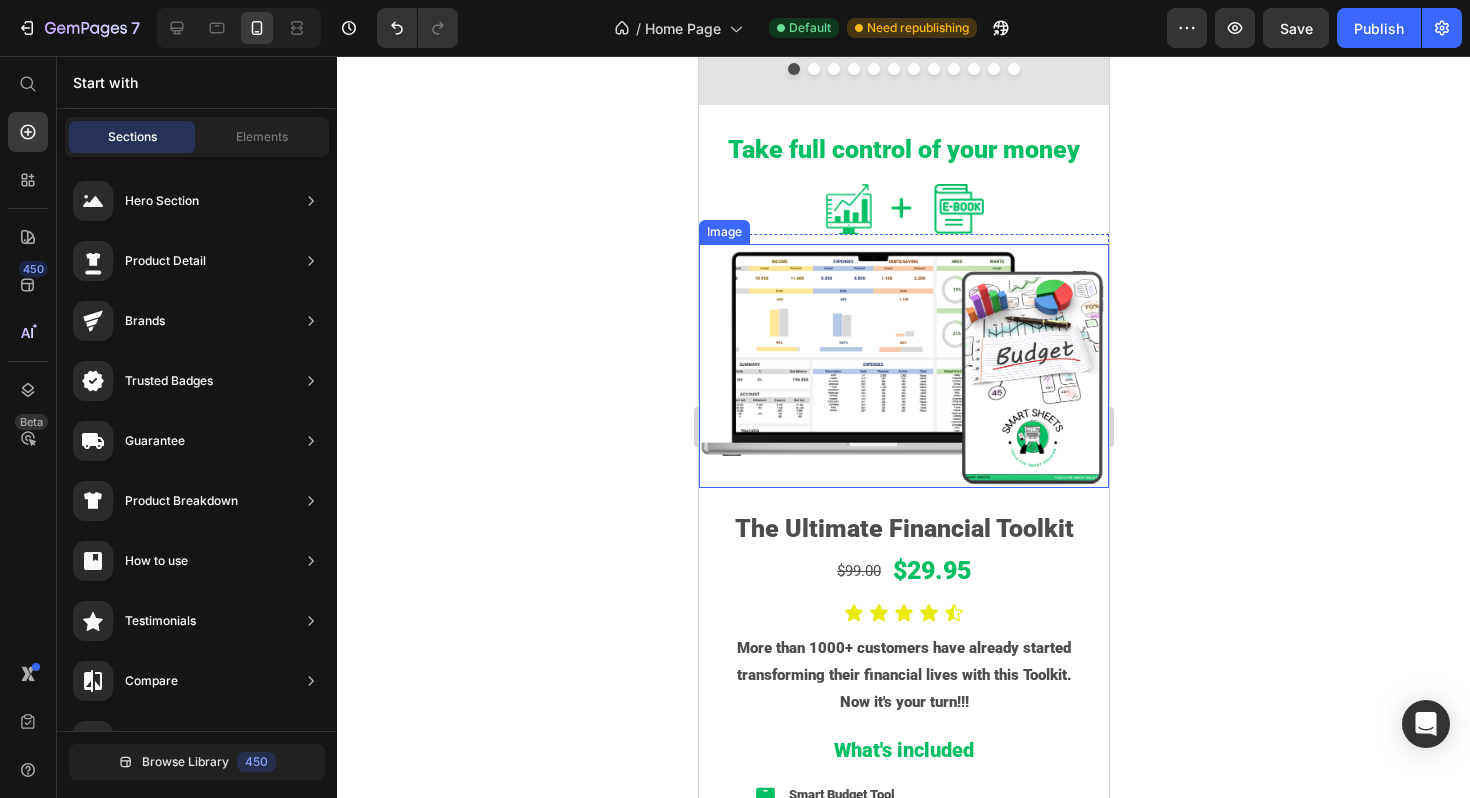 click at bounding box center (903, 366) 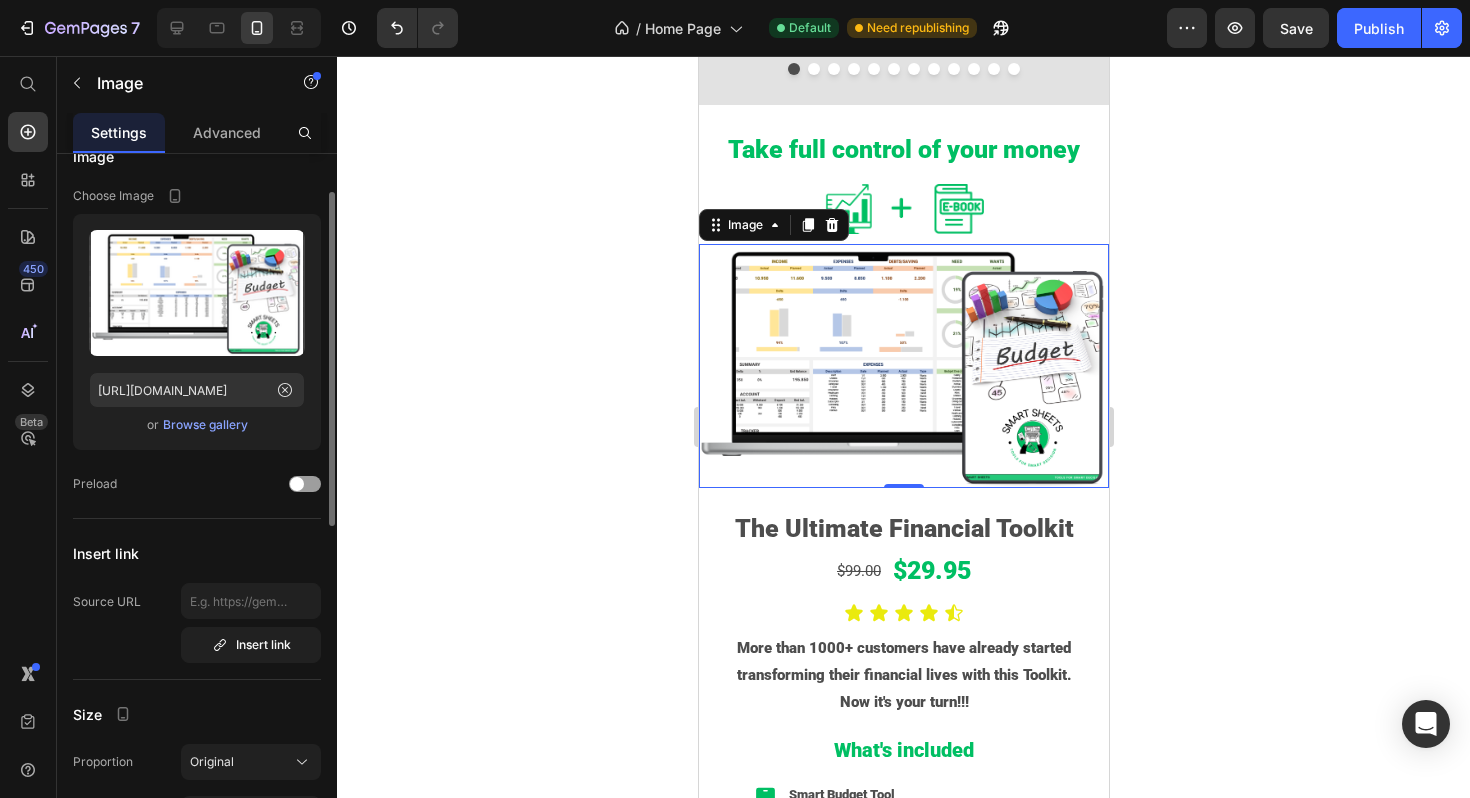 scroll, scrollTop: 0, scrollLeft: 0, axis: both 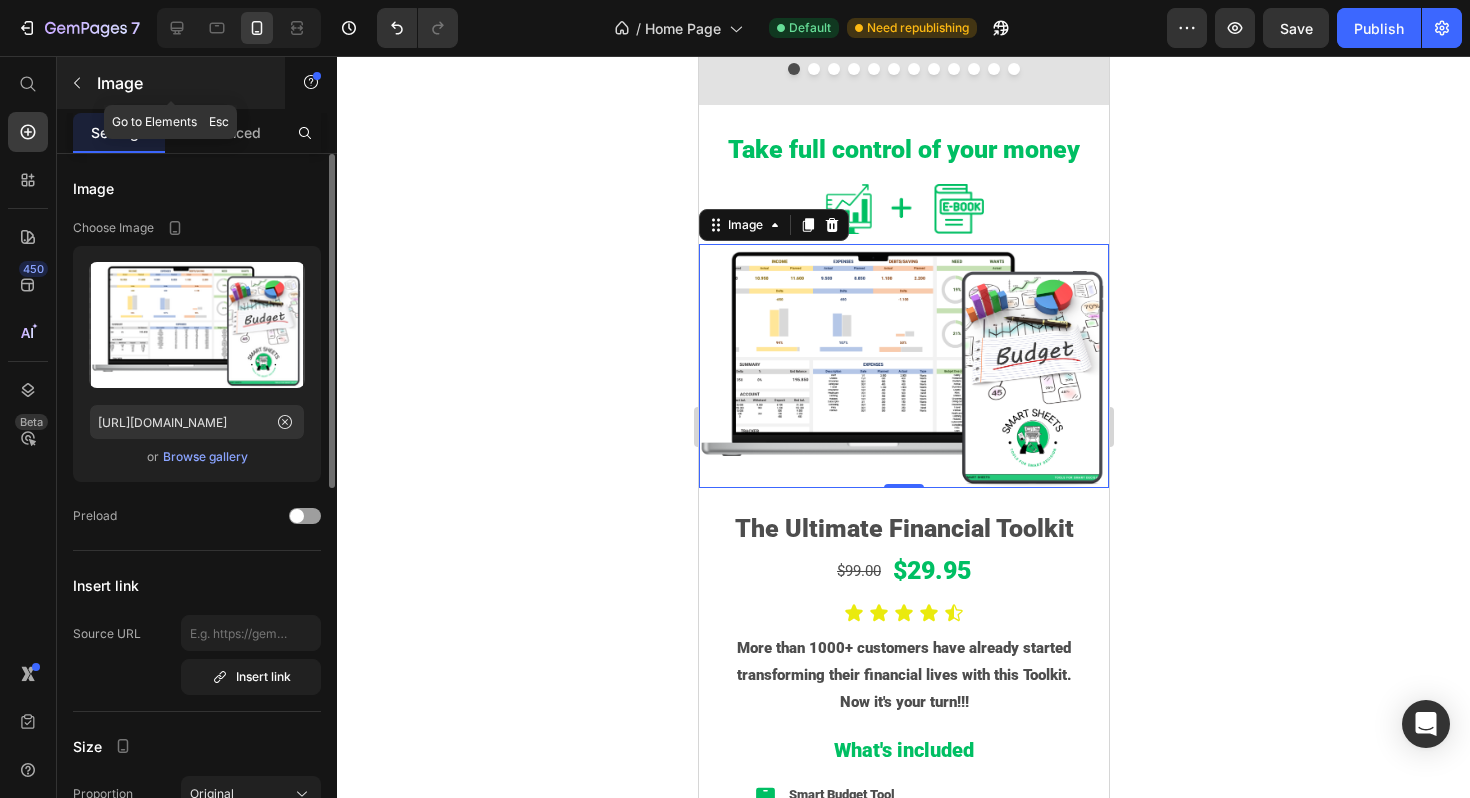 click 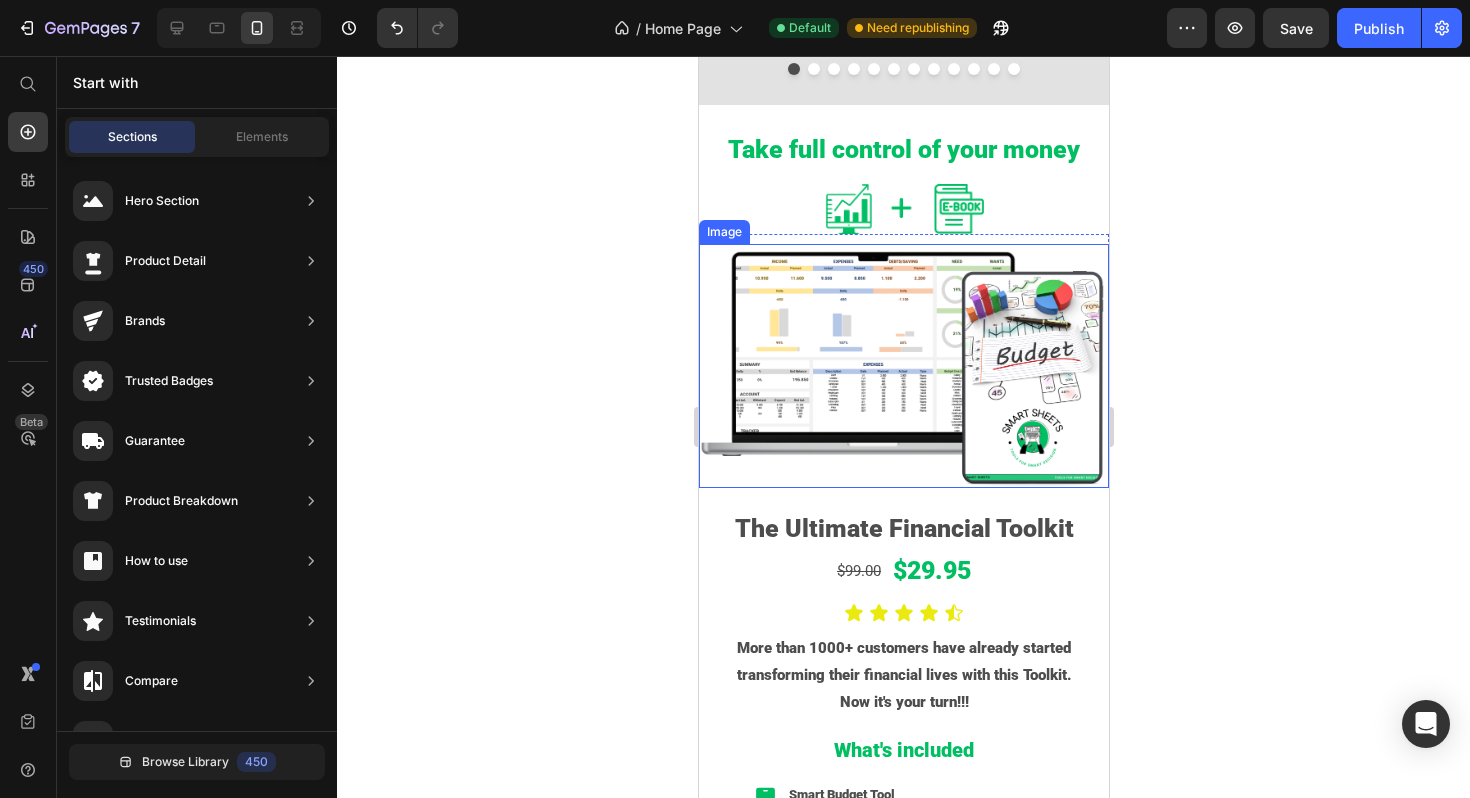 click at bounding box center (903, 366) 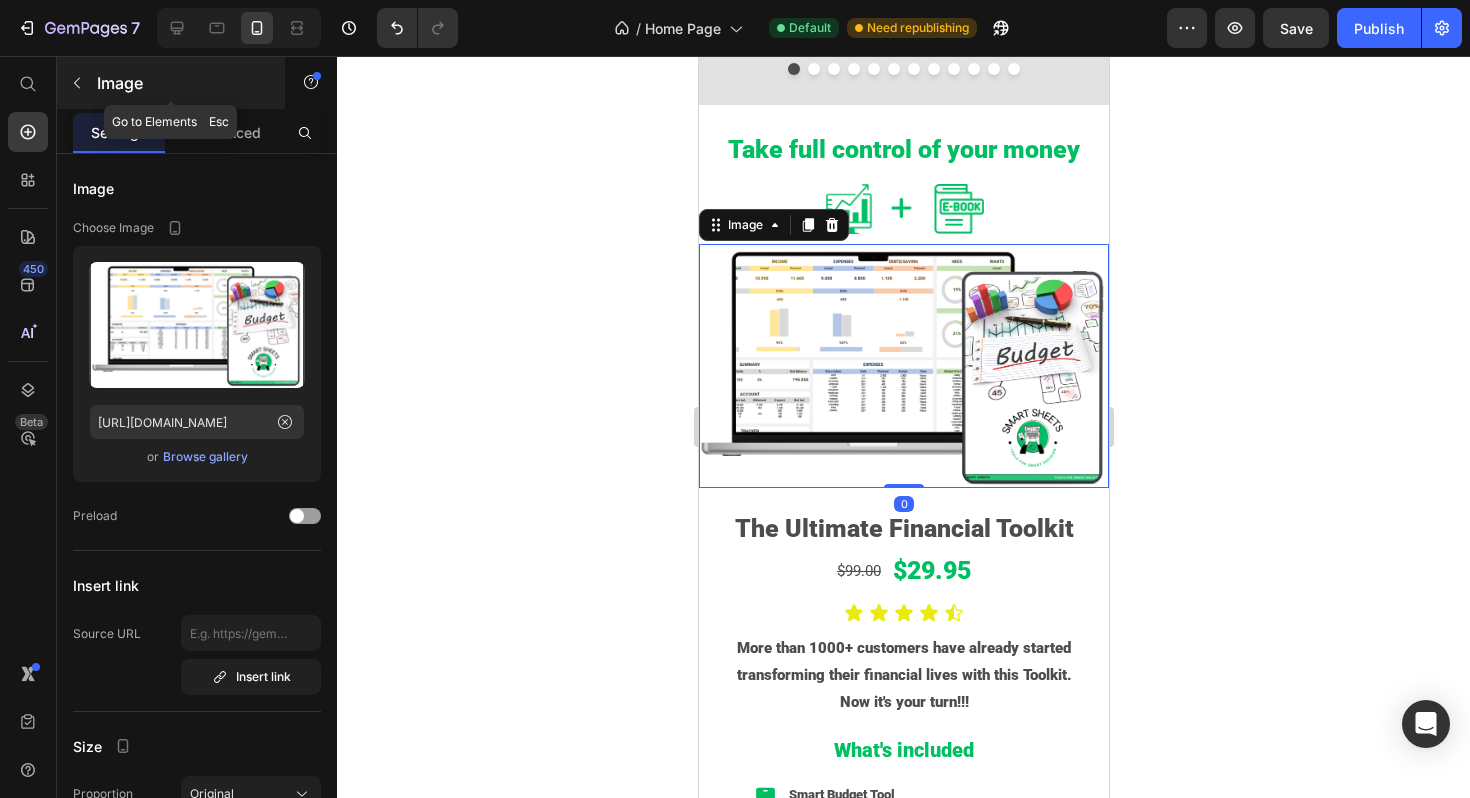 click 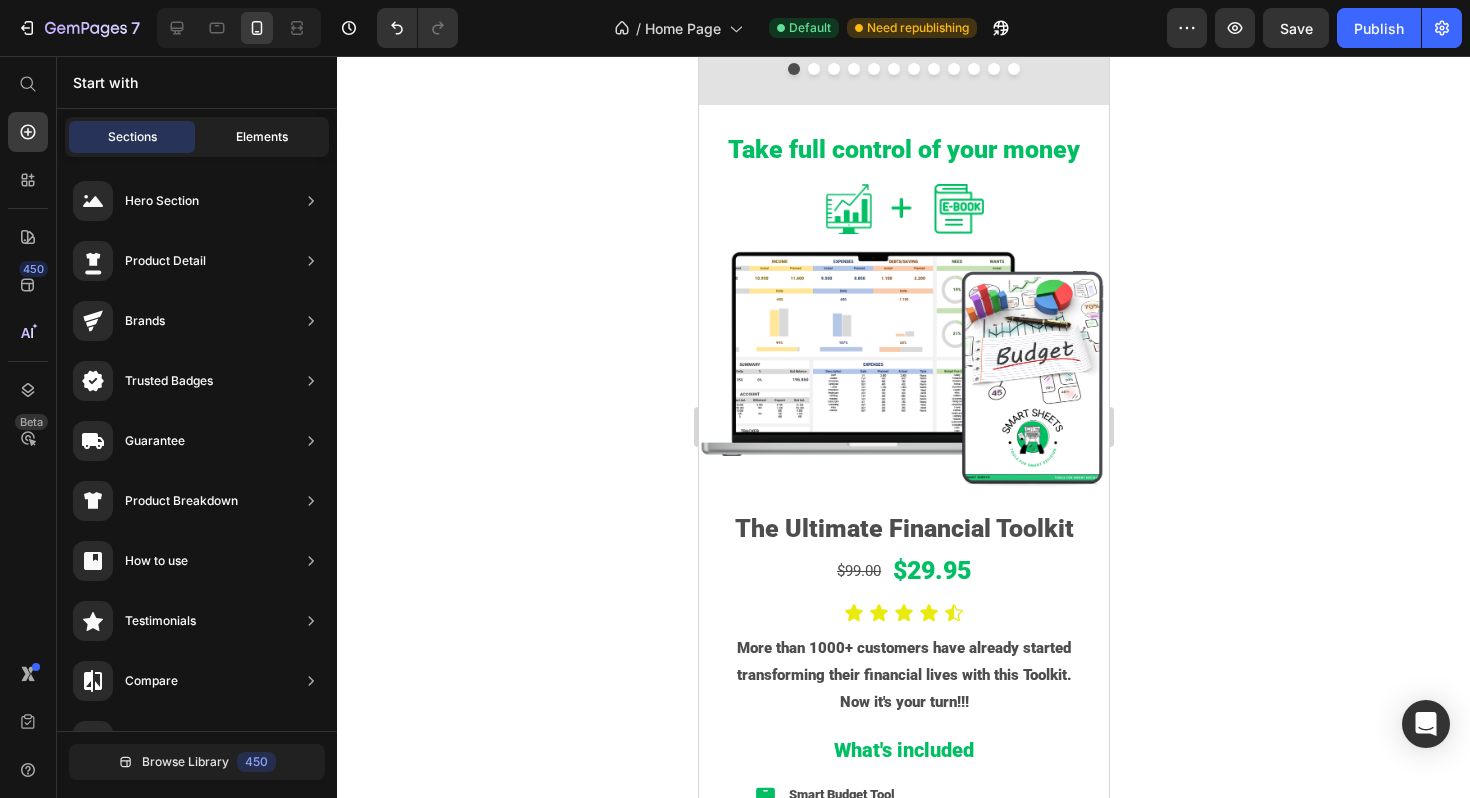 click on "Elements" at bounding box center (262, 137) 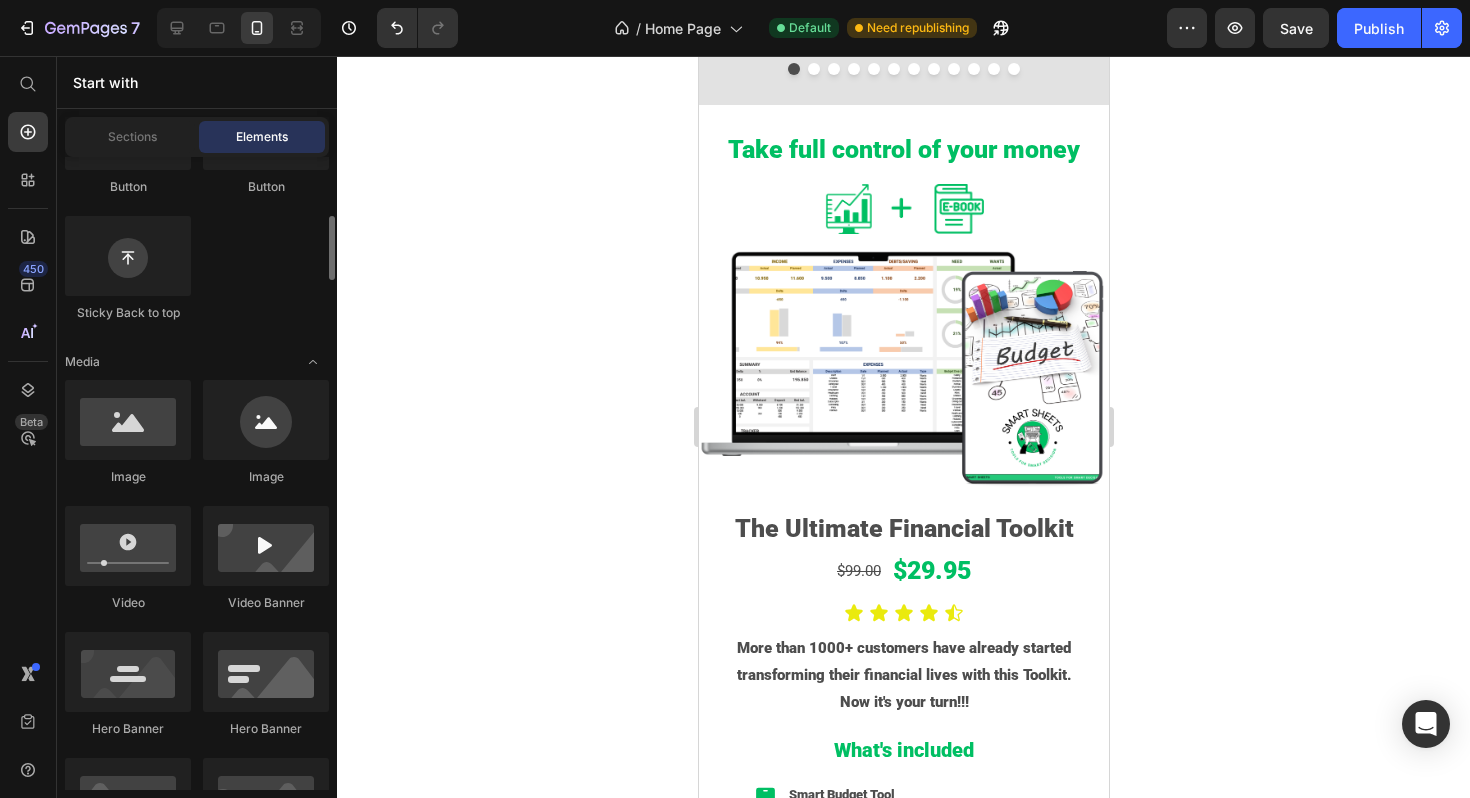 scroll, scrollTop: 572, scrollLeft: 0, axis: vertical 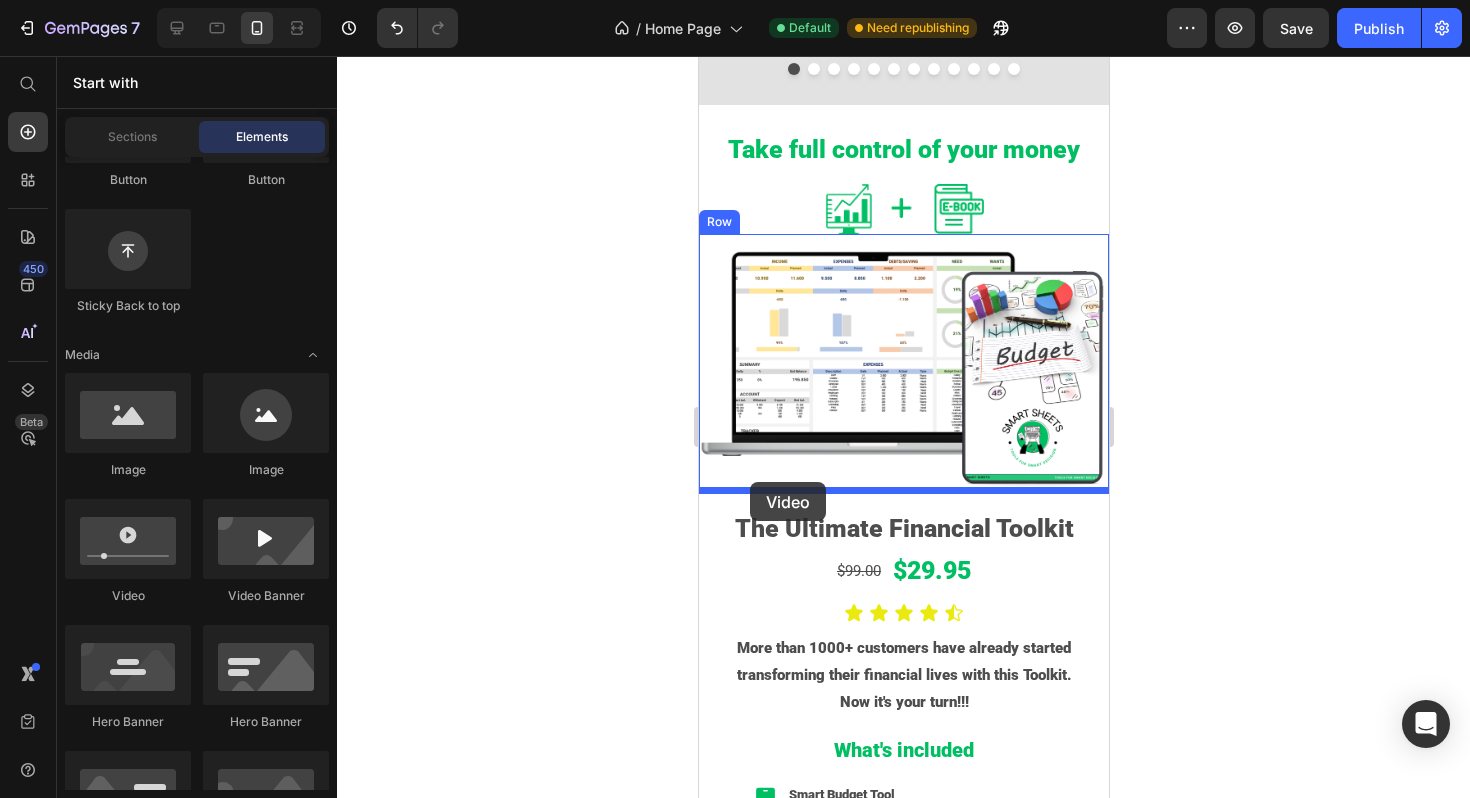 drag, startPoint x: 1302, startPoint y: 450, endPoint x: 749, endPoint y: 482, distance: 553.9251 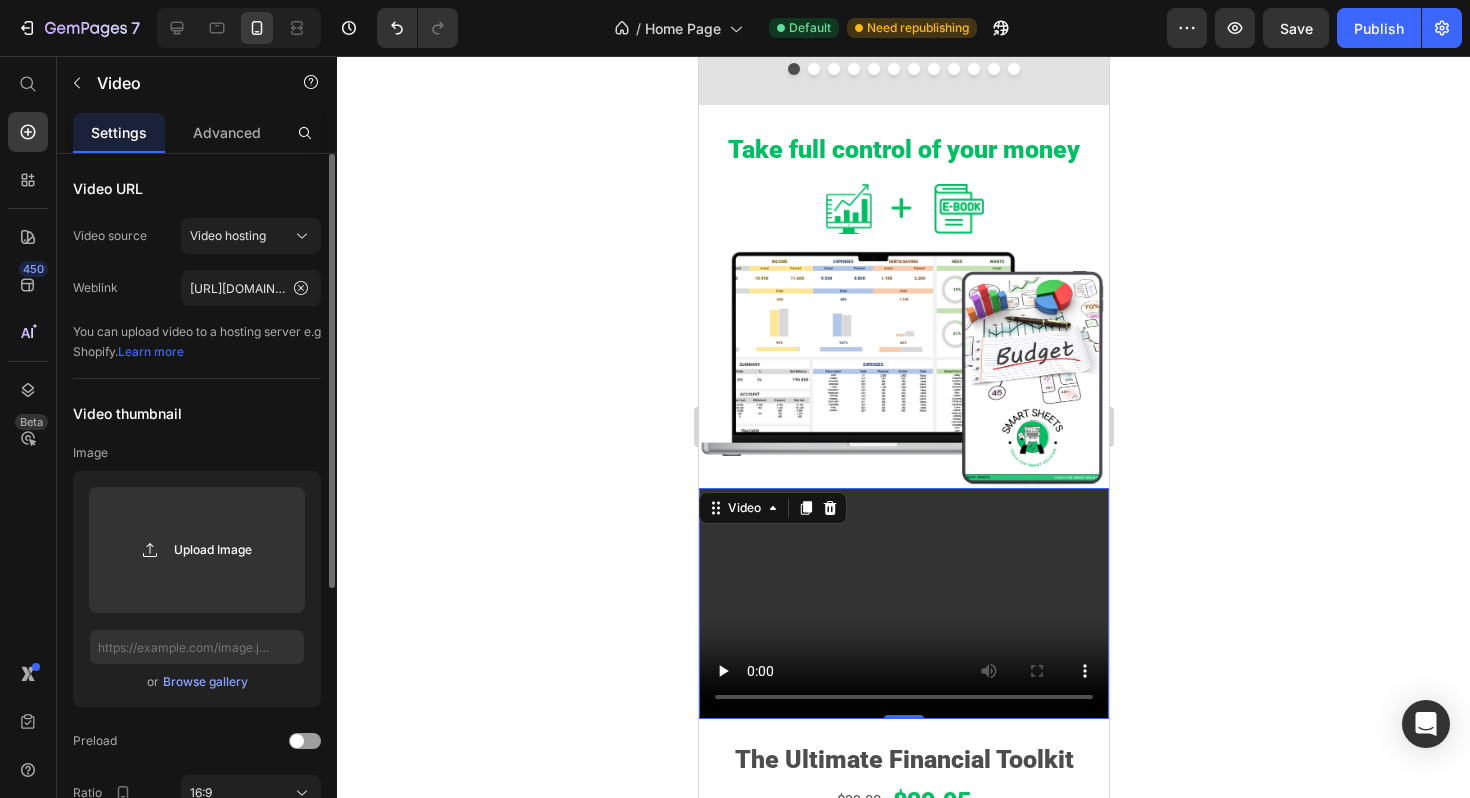 click on "Browse gallery" at bounding box center [205, 682] 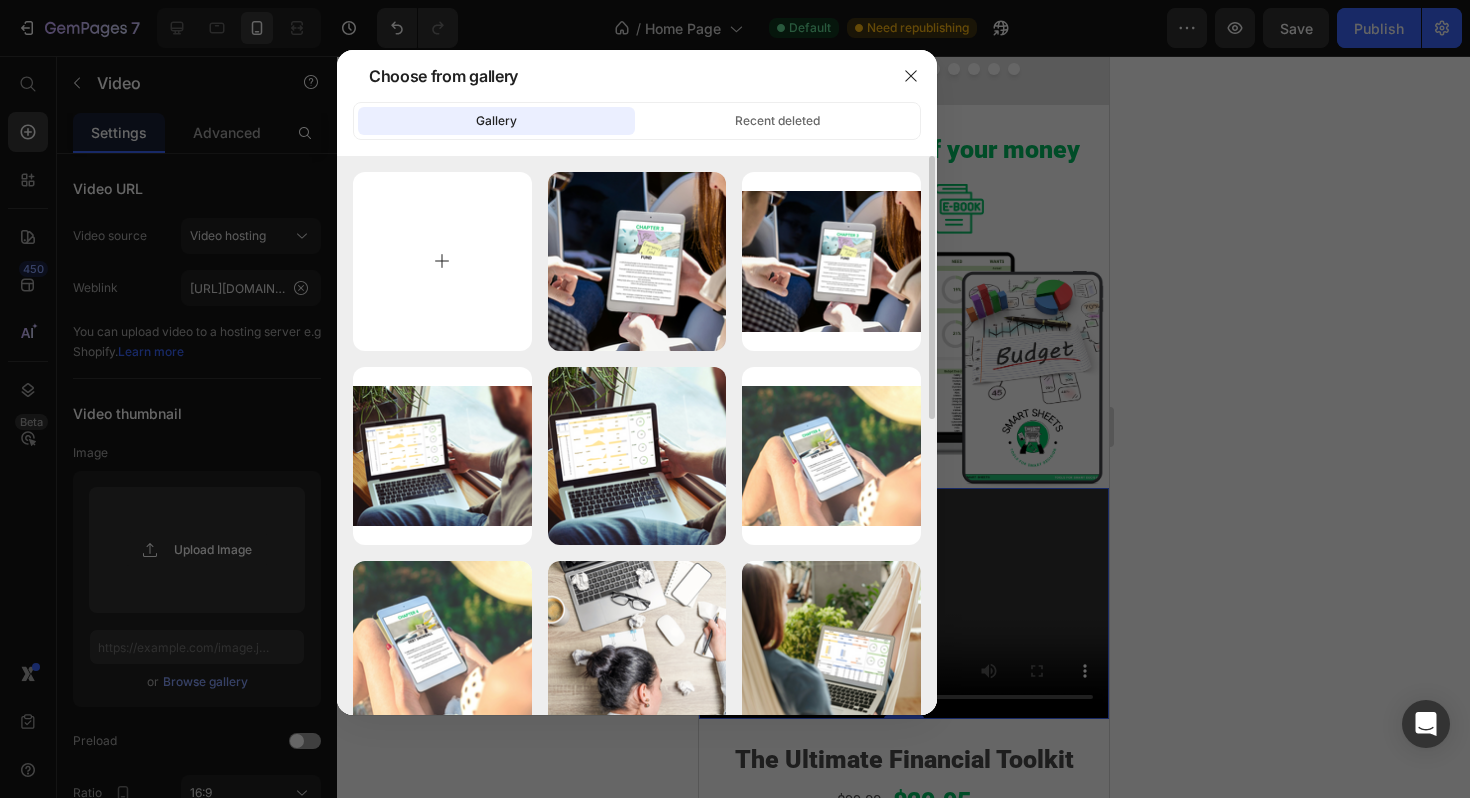 click at bounding box center [442, 261] 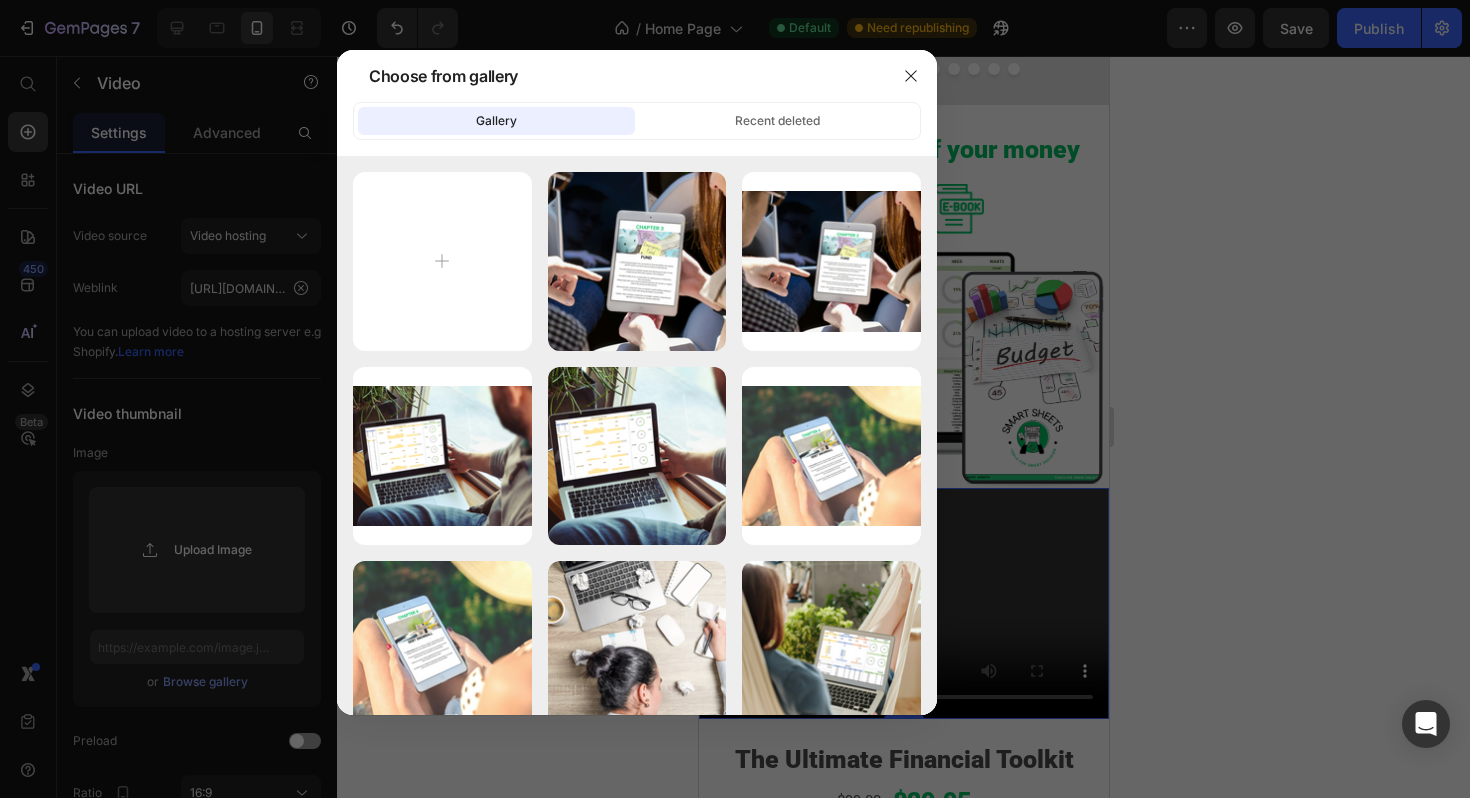 click at bounding box center [735, 399] 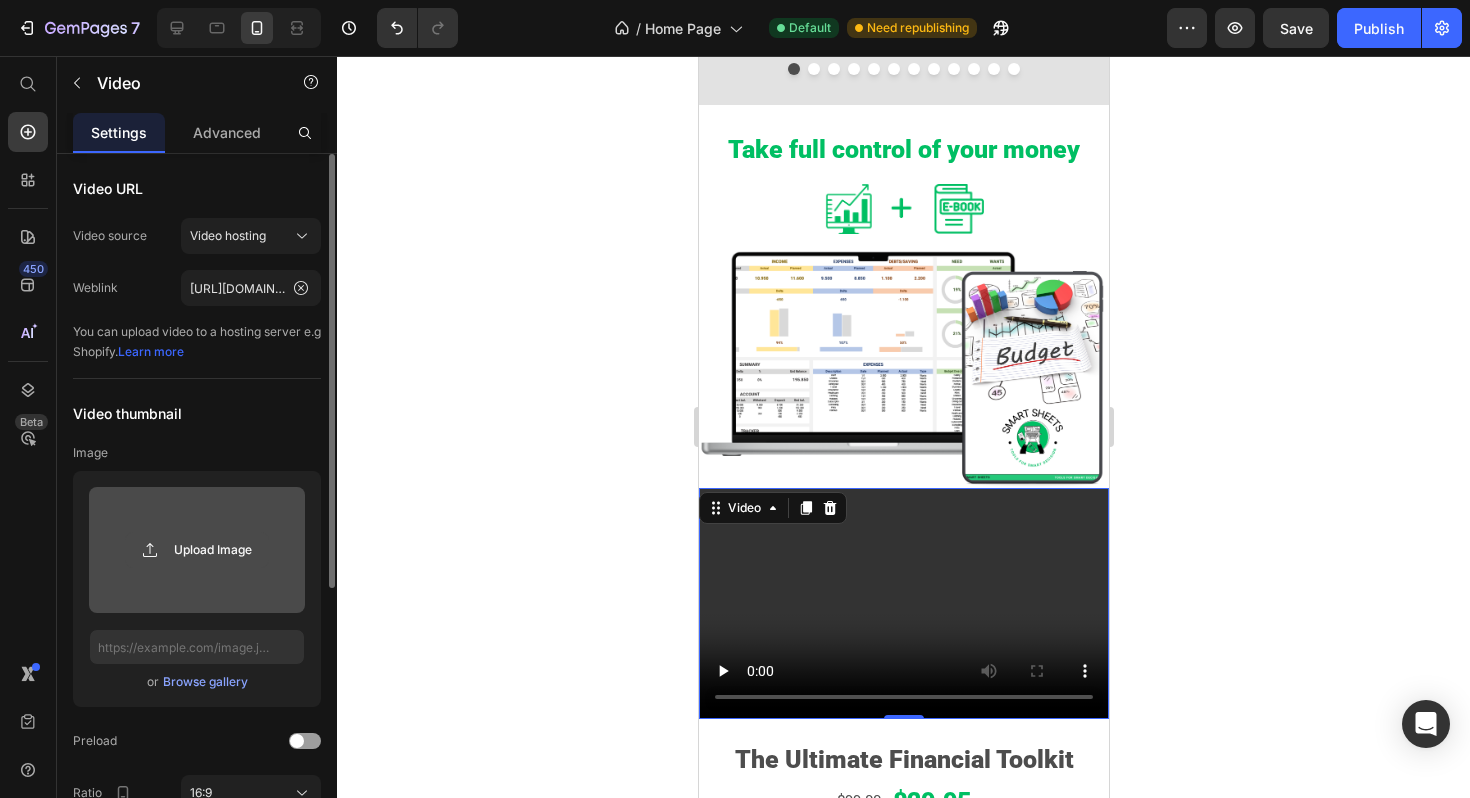 click 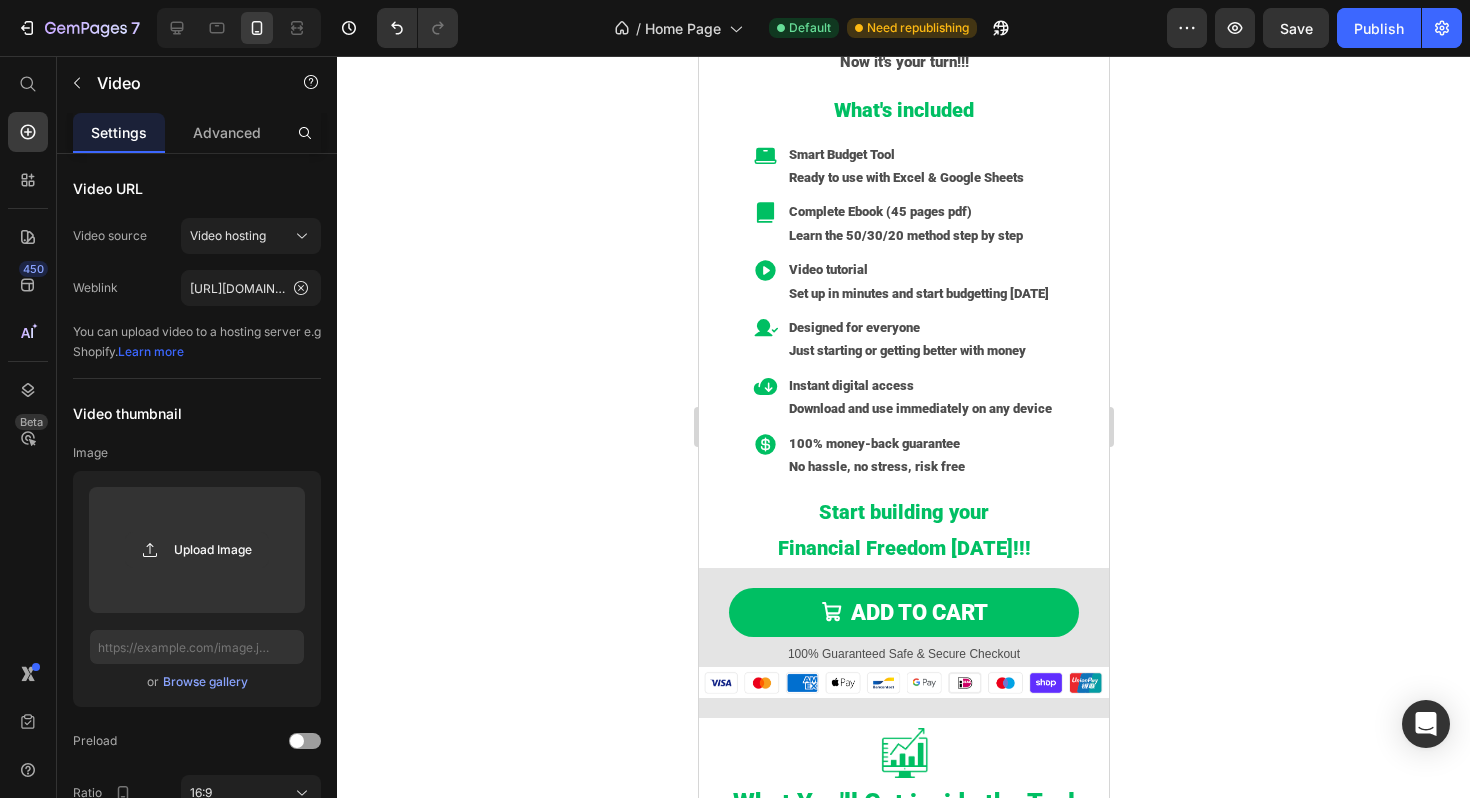 scroll, scrollTop: 1161, scrollLeft: 0, axis: vertical 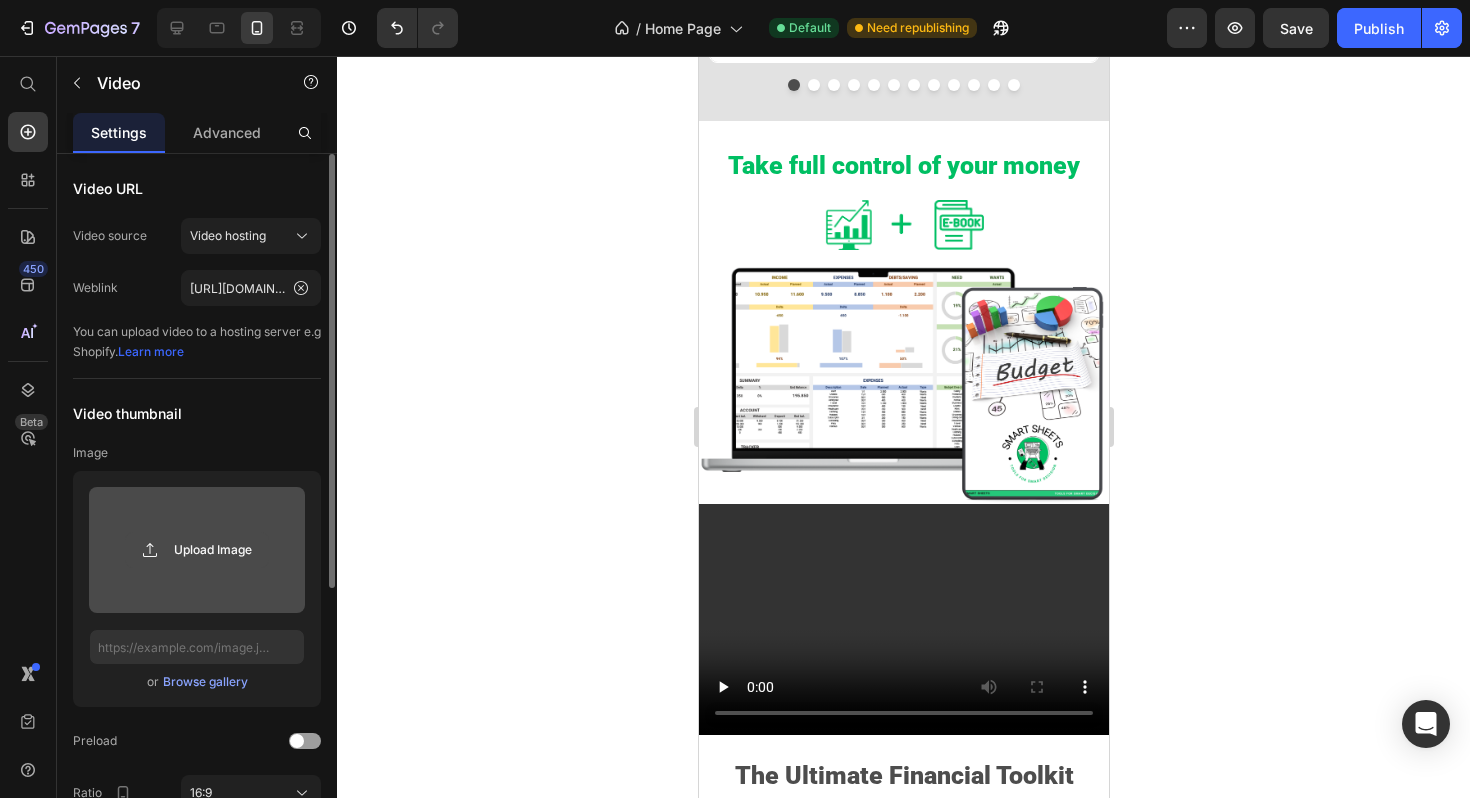 click 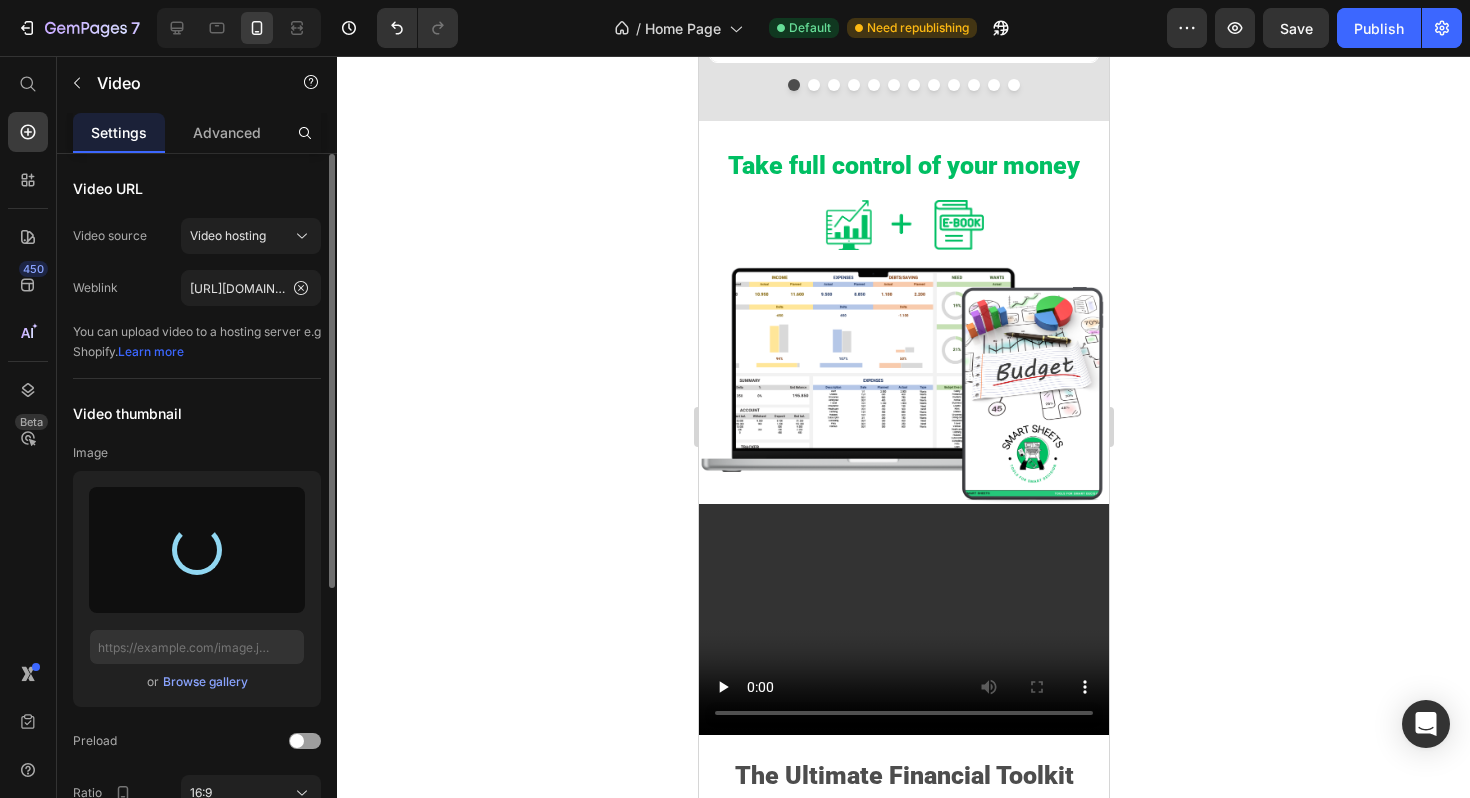 type on "[URL][DOMAIN_NAME]" 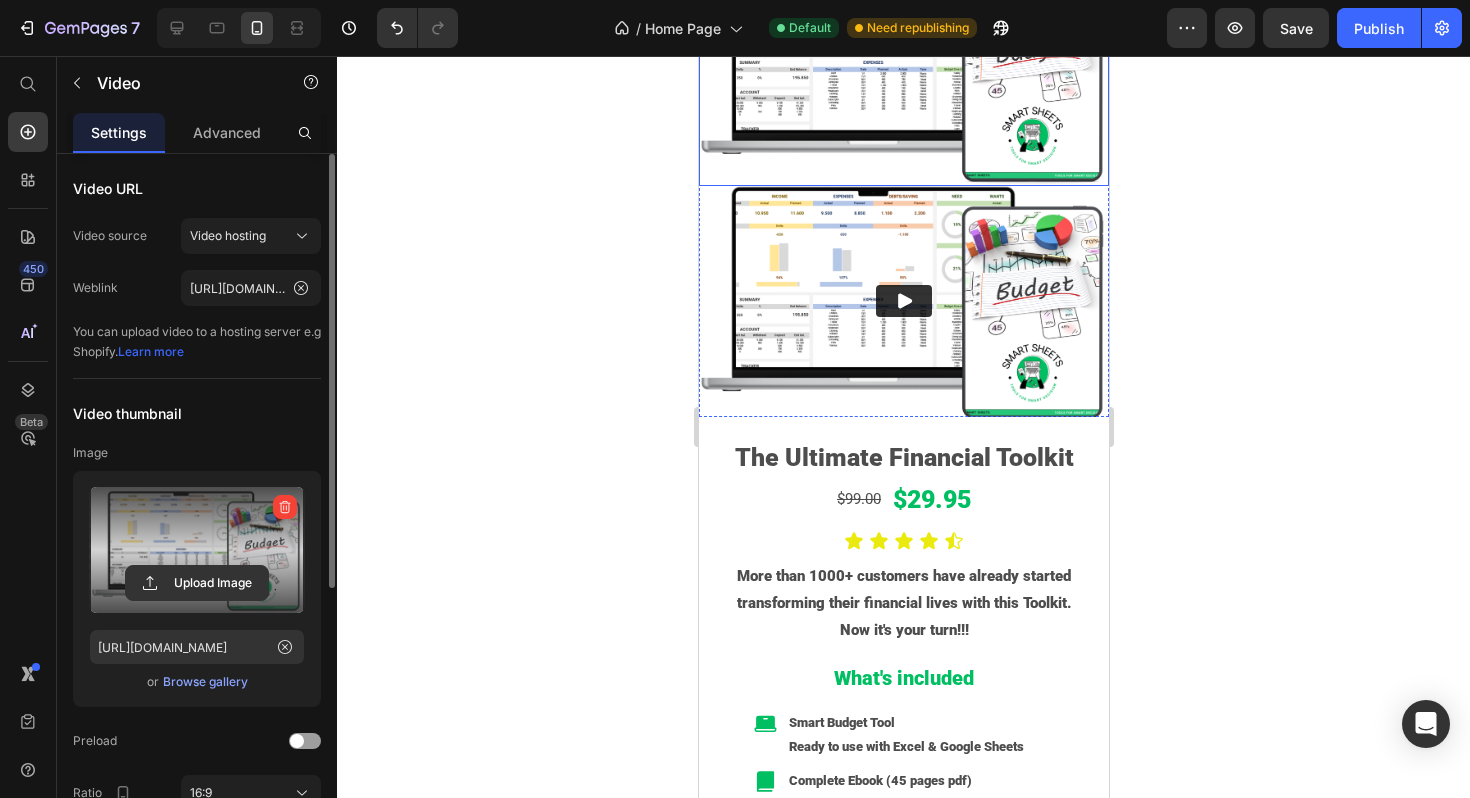 scroll, scrollTop: 1522, scrollLeft: 0, axis: vertical 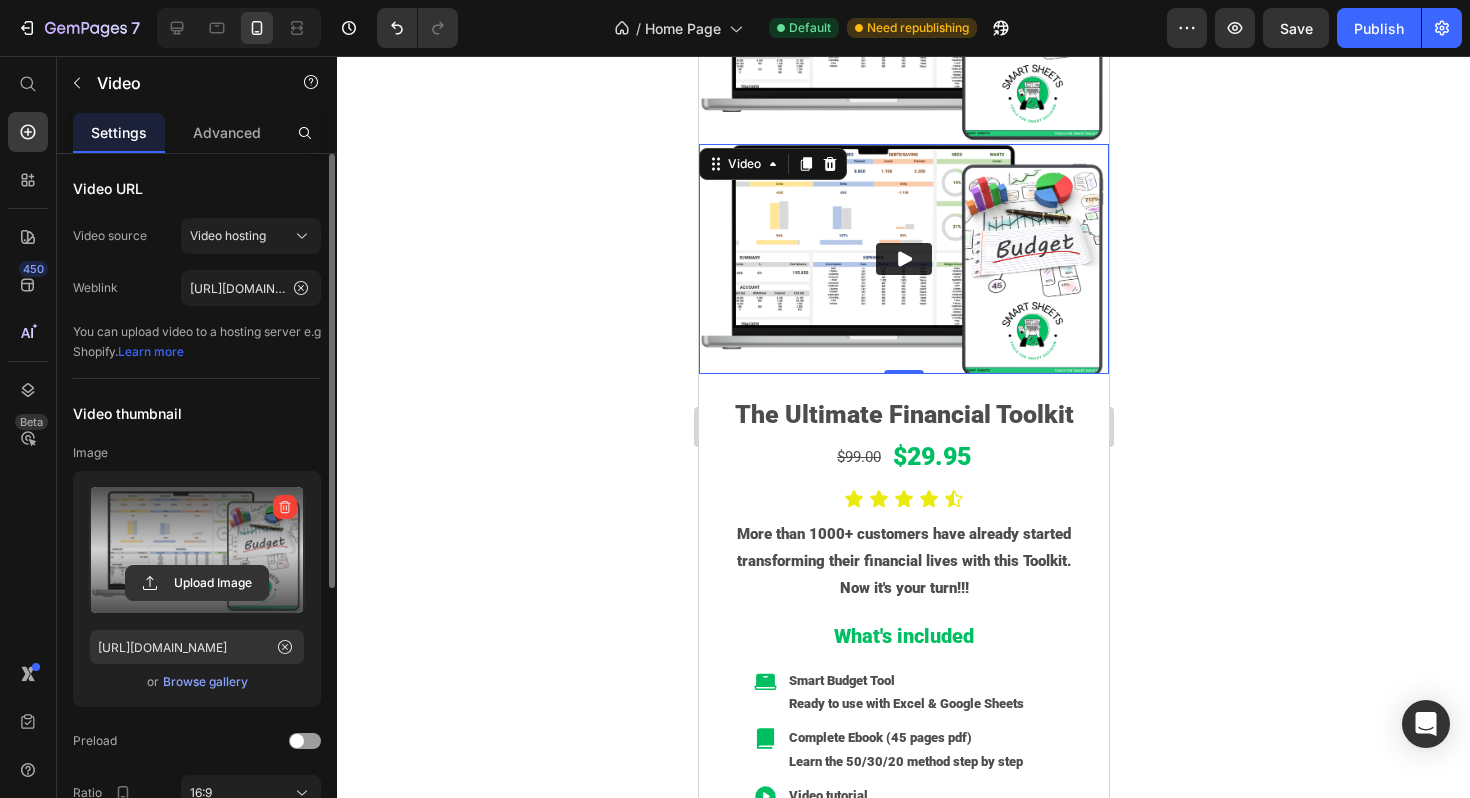 click 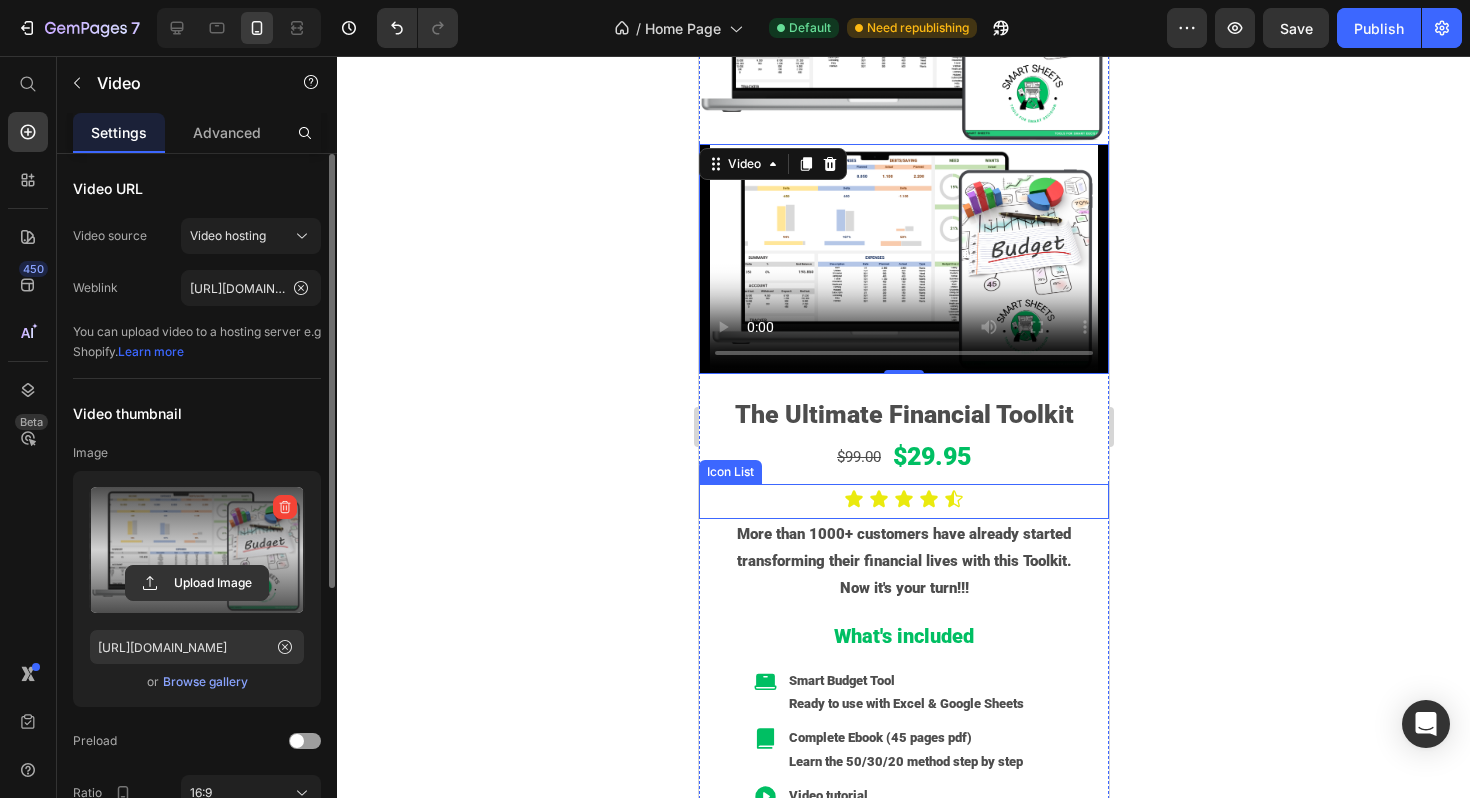 click on "Icon Icon Icon Icon Icon" at bounding box center [903, 499] 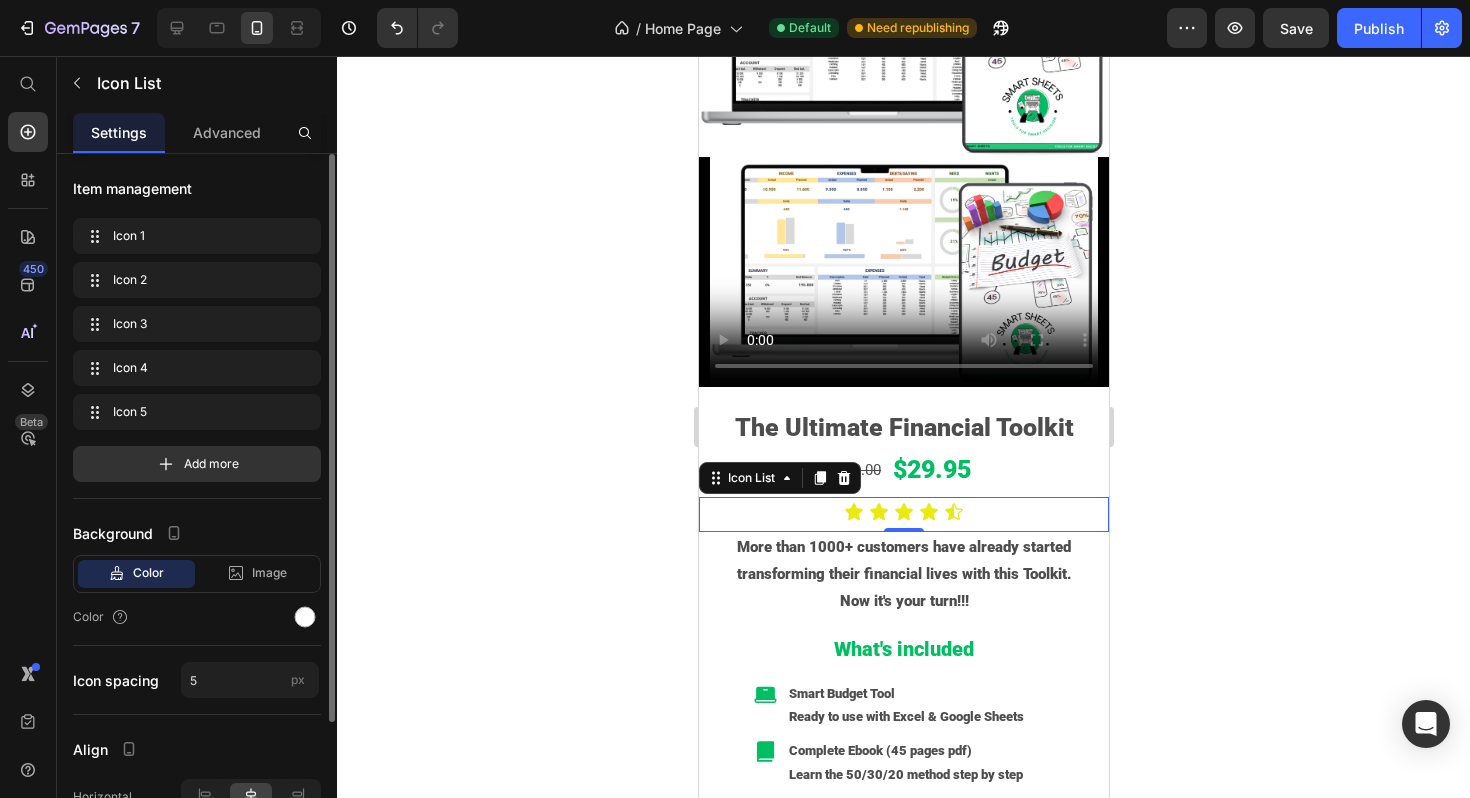 scroll, scrollTop: 1626, scrollLeft: 0, axis: vertical 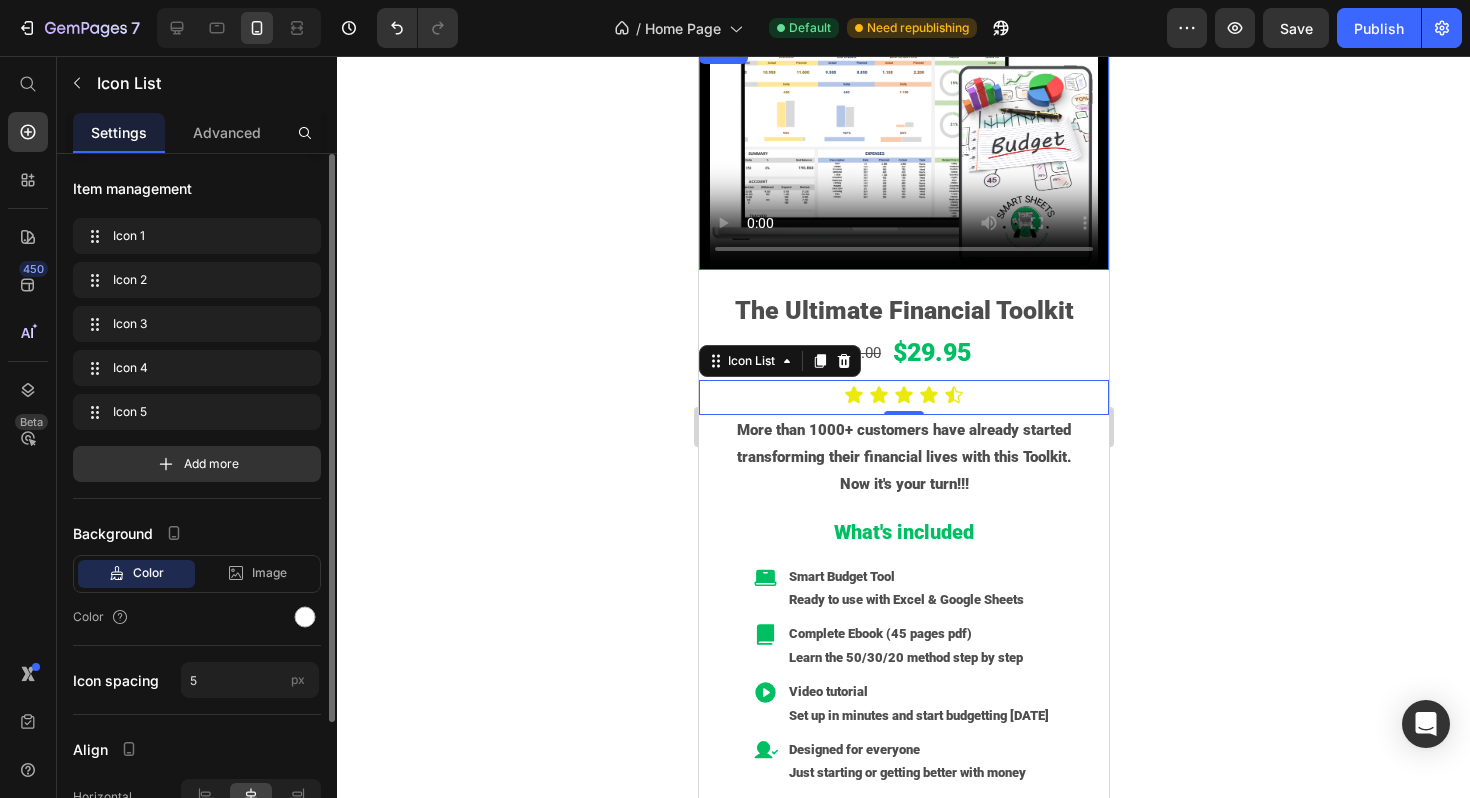 type 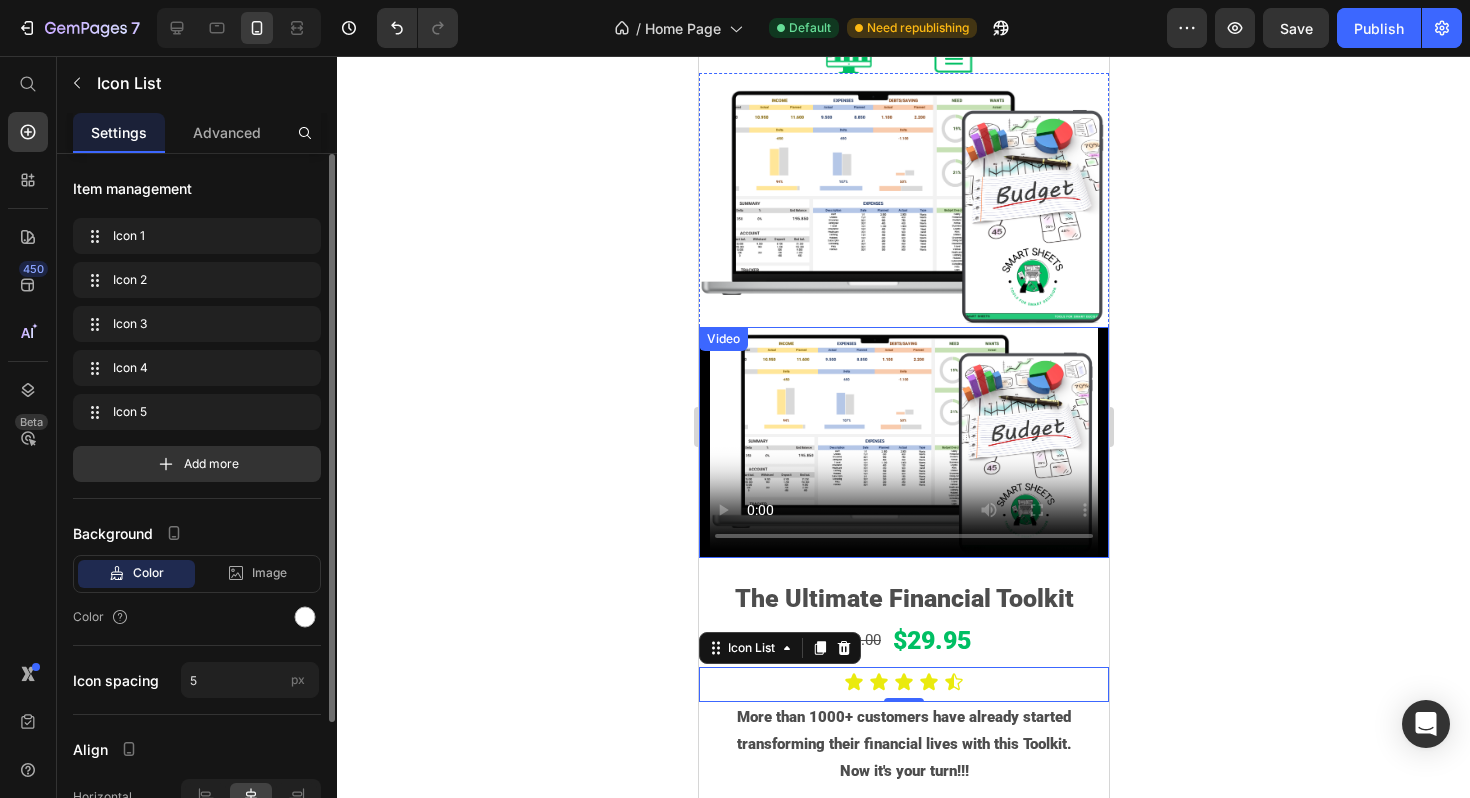 scroll, scrollTop: 1322, scrollLeft: 0, axis: vertical 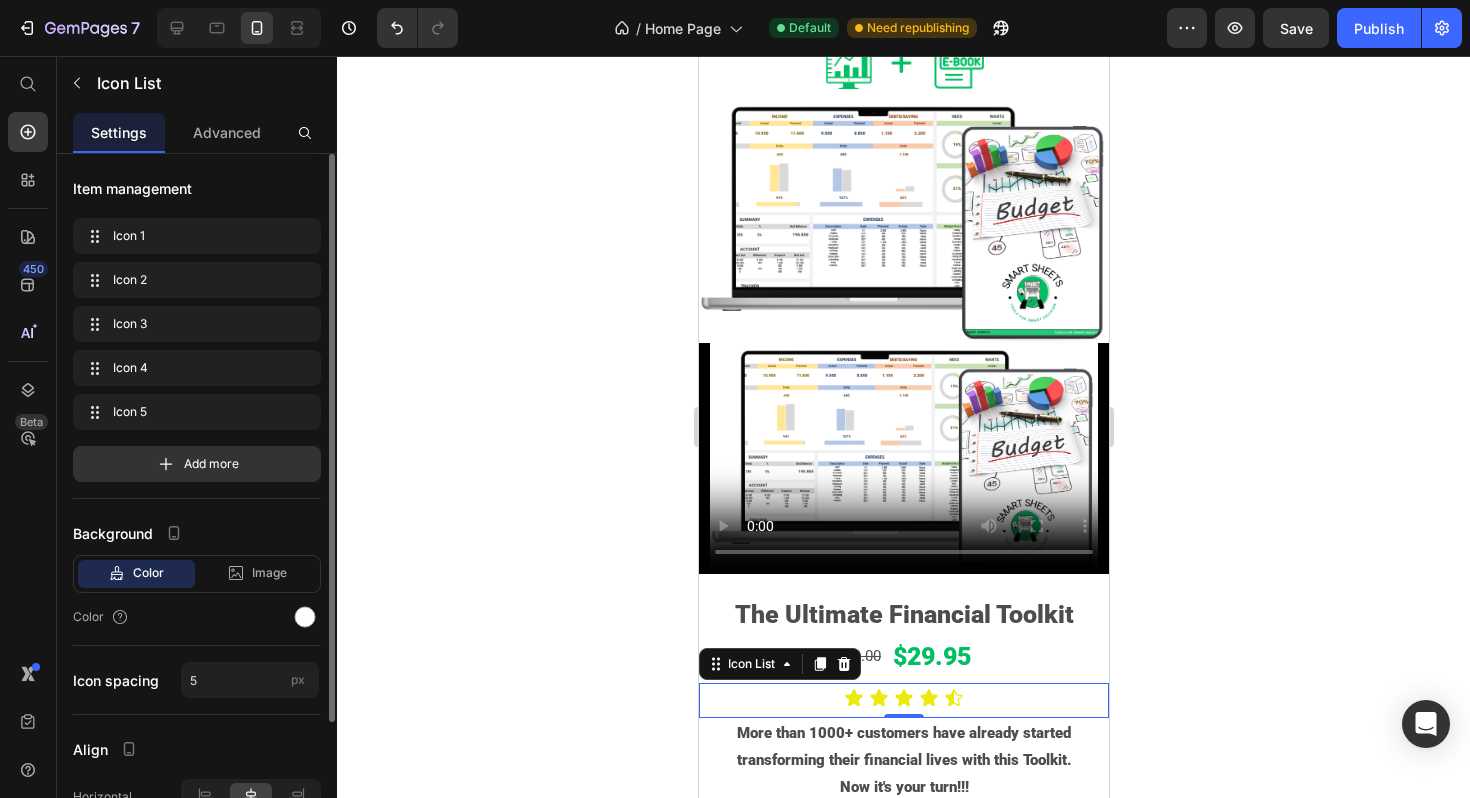click 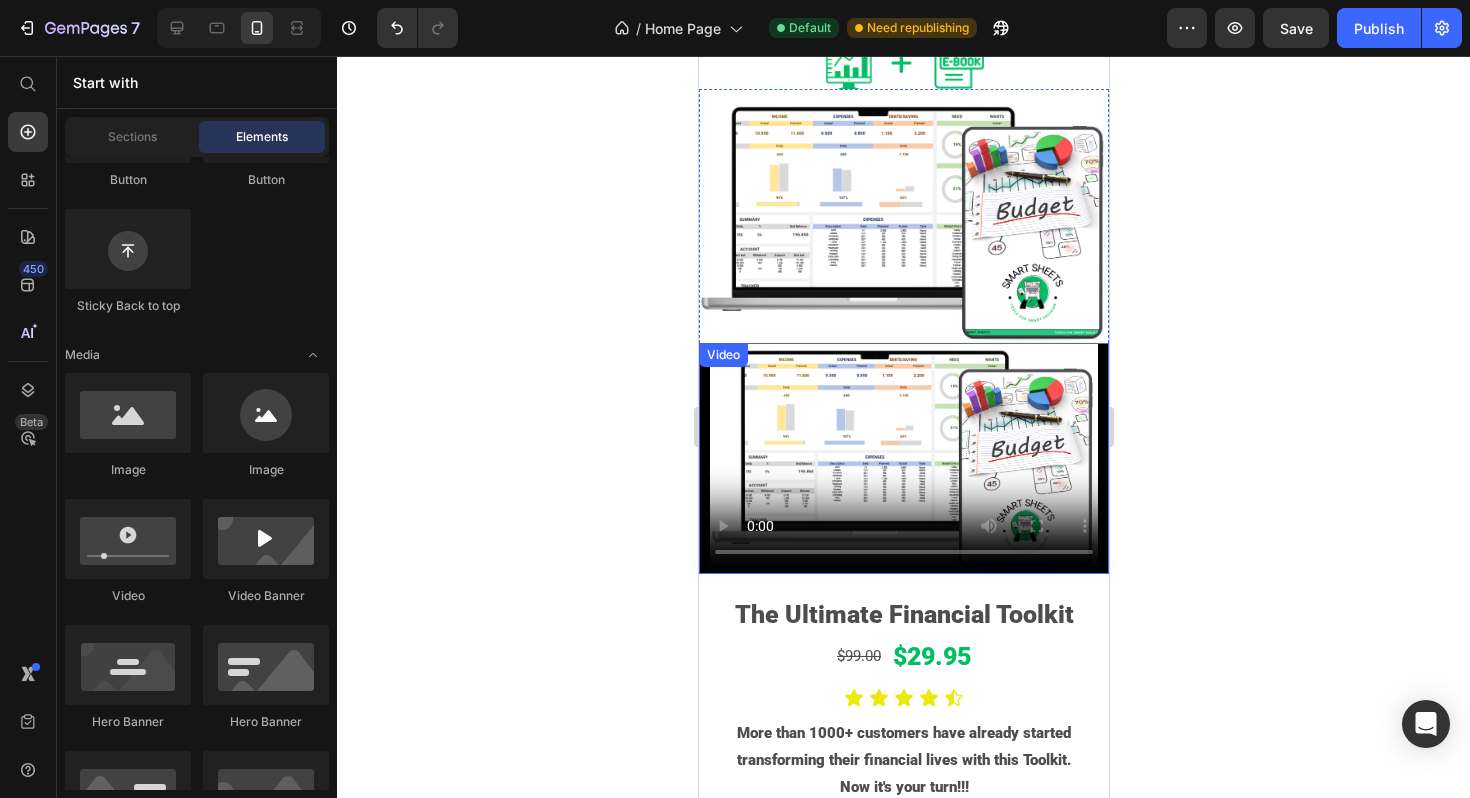 click on "Video" at bounding box center (903, 458) 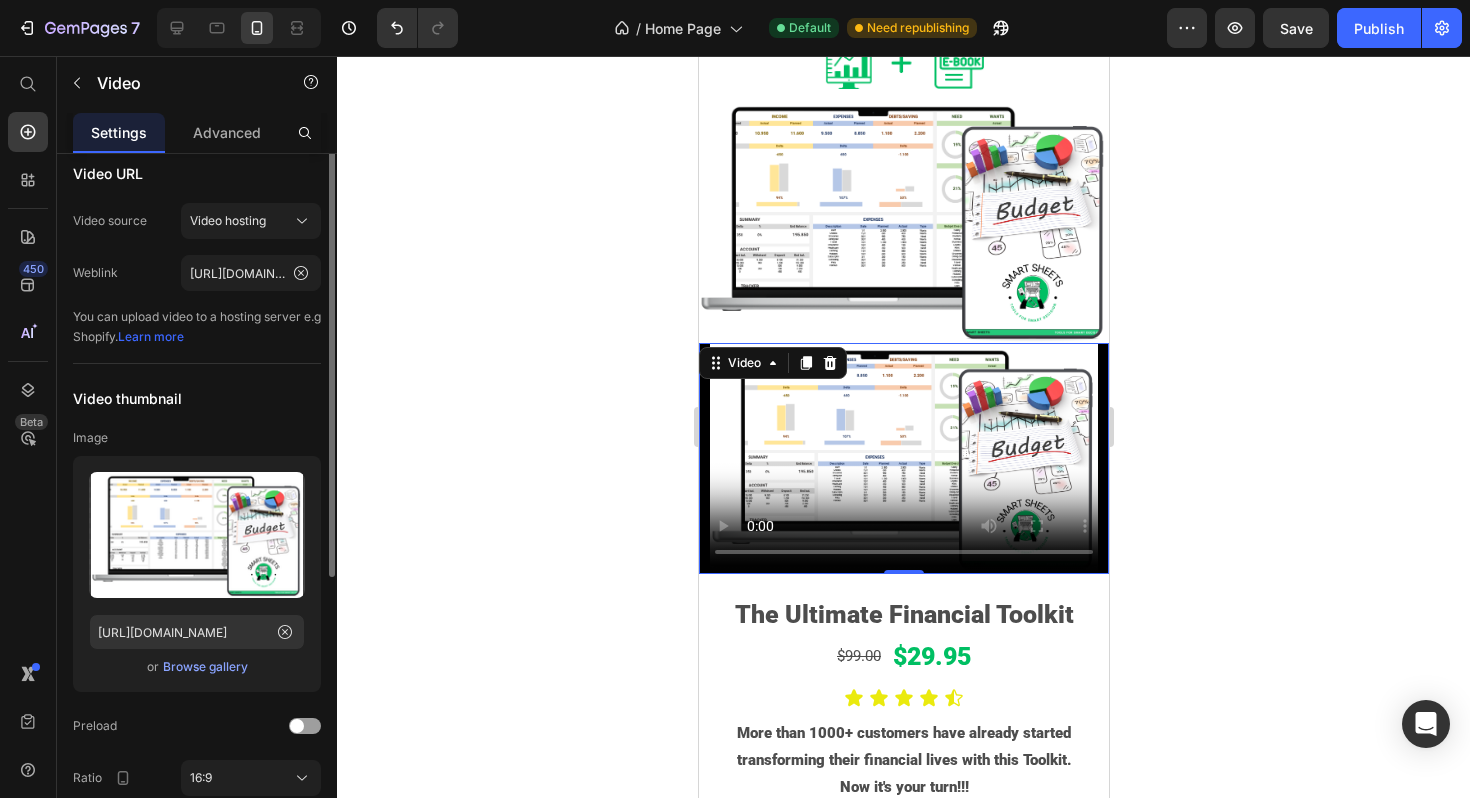 scroll, scrollTop: 0, scrollLeft: 0, axis: both 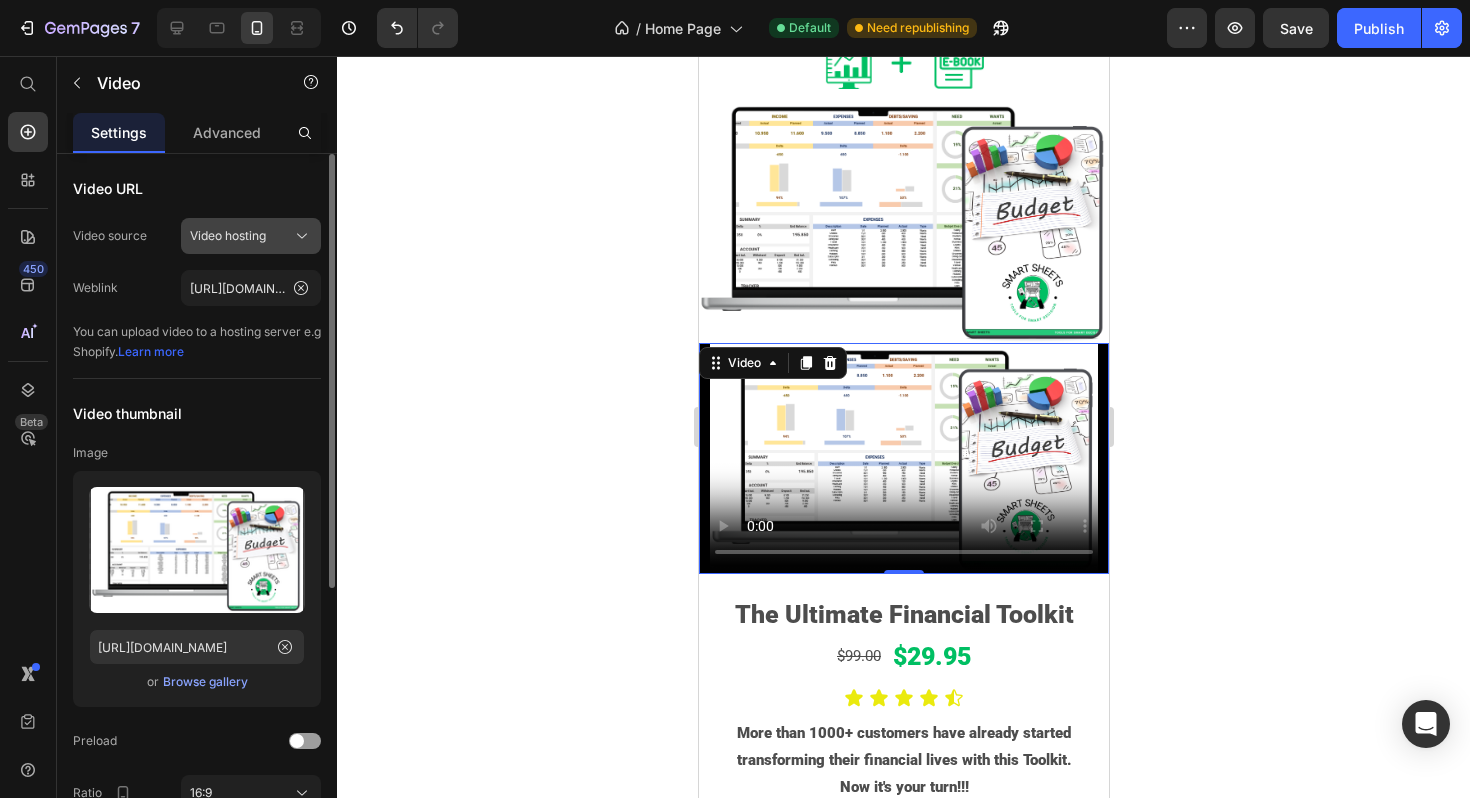 click 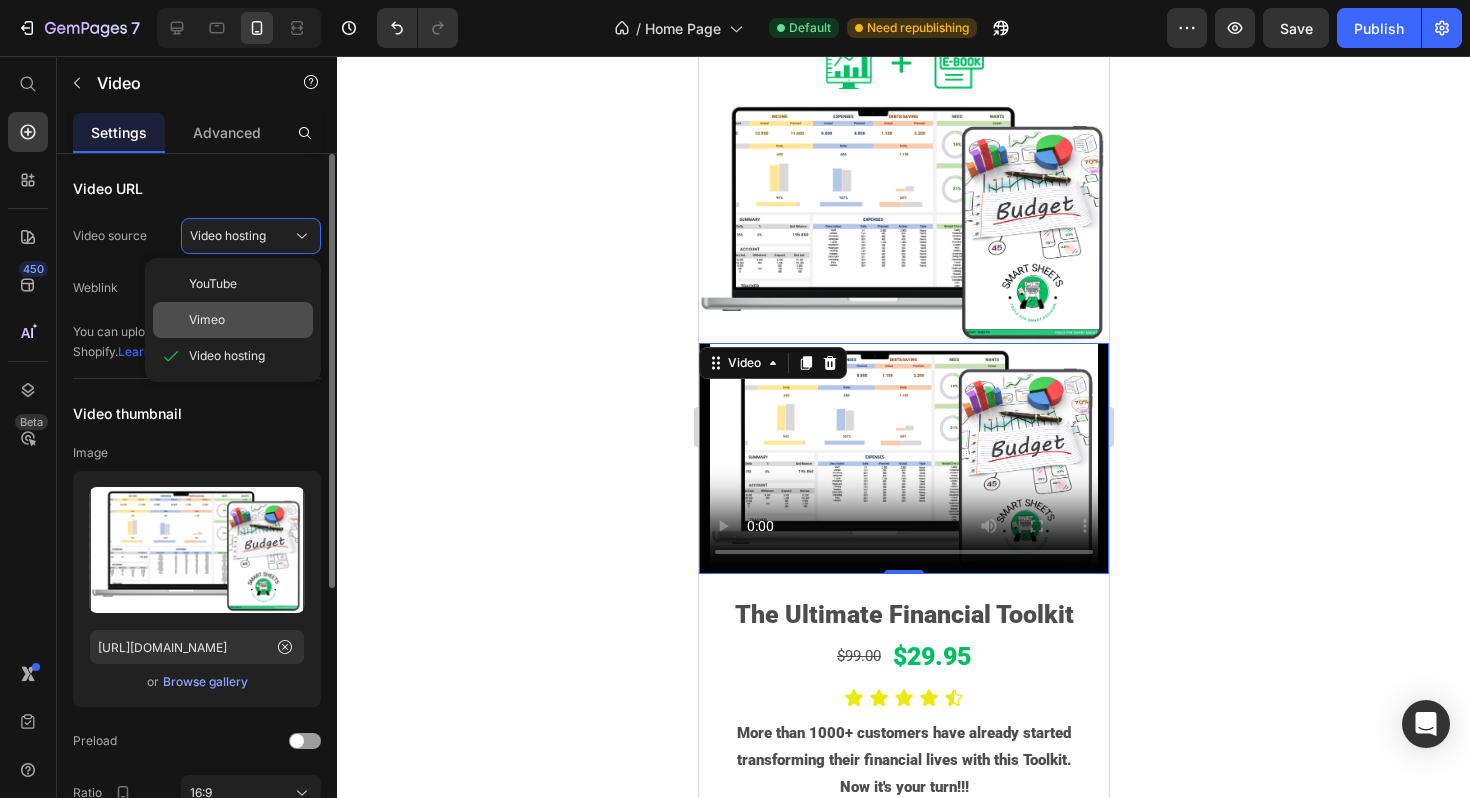 click on "Vimeo" 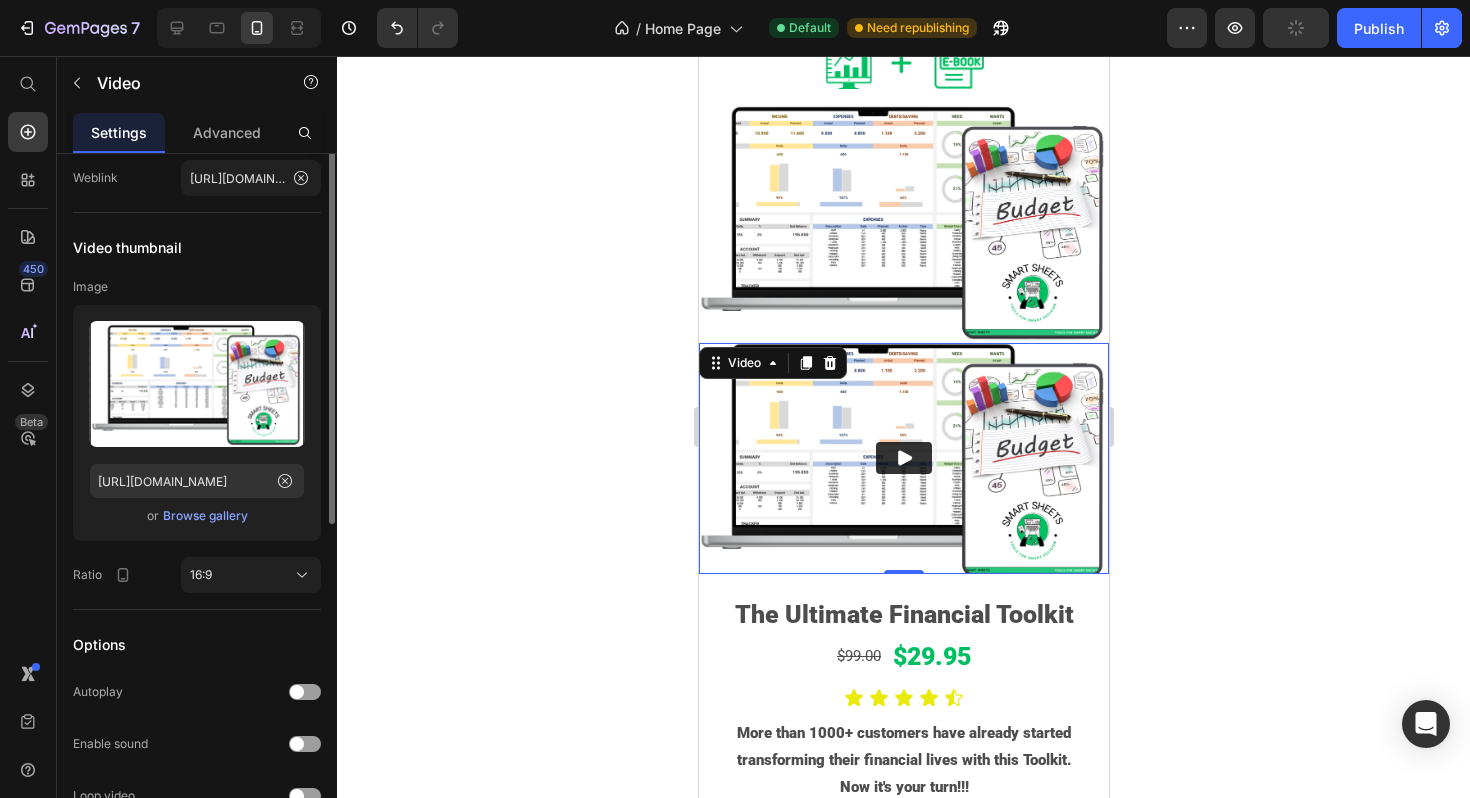 scroll, scrollTop: 0, scrollLeft: 0, axis: both 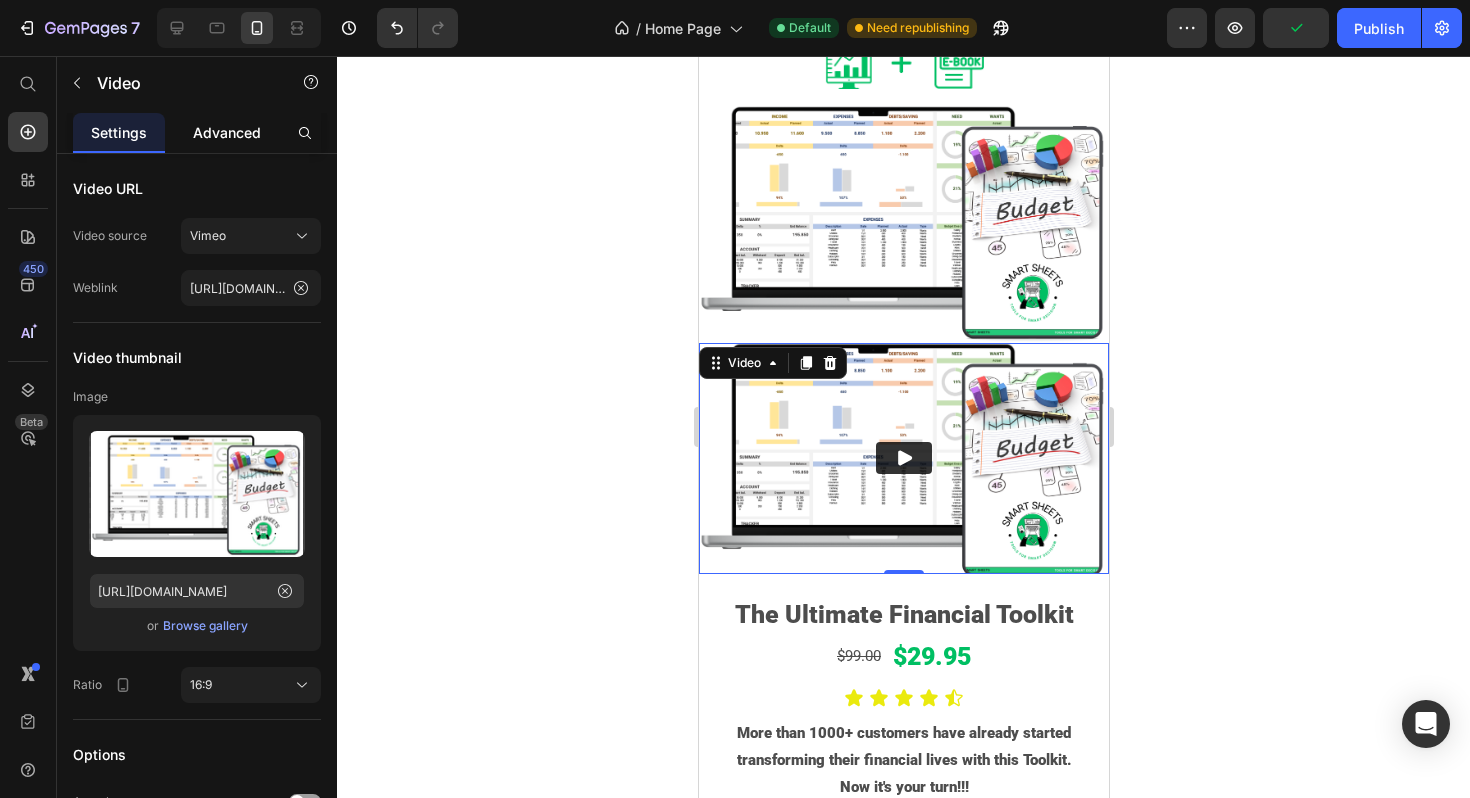click on "Advanced" 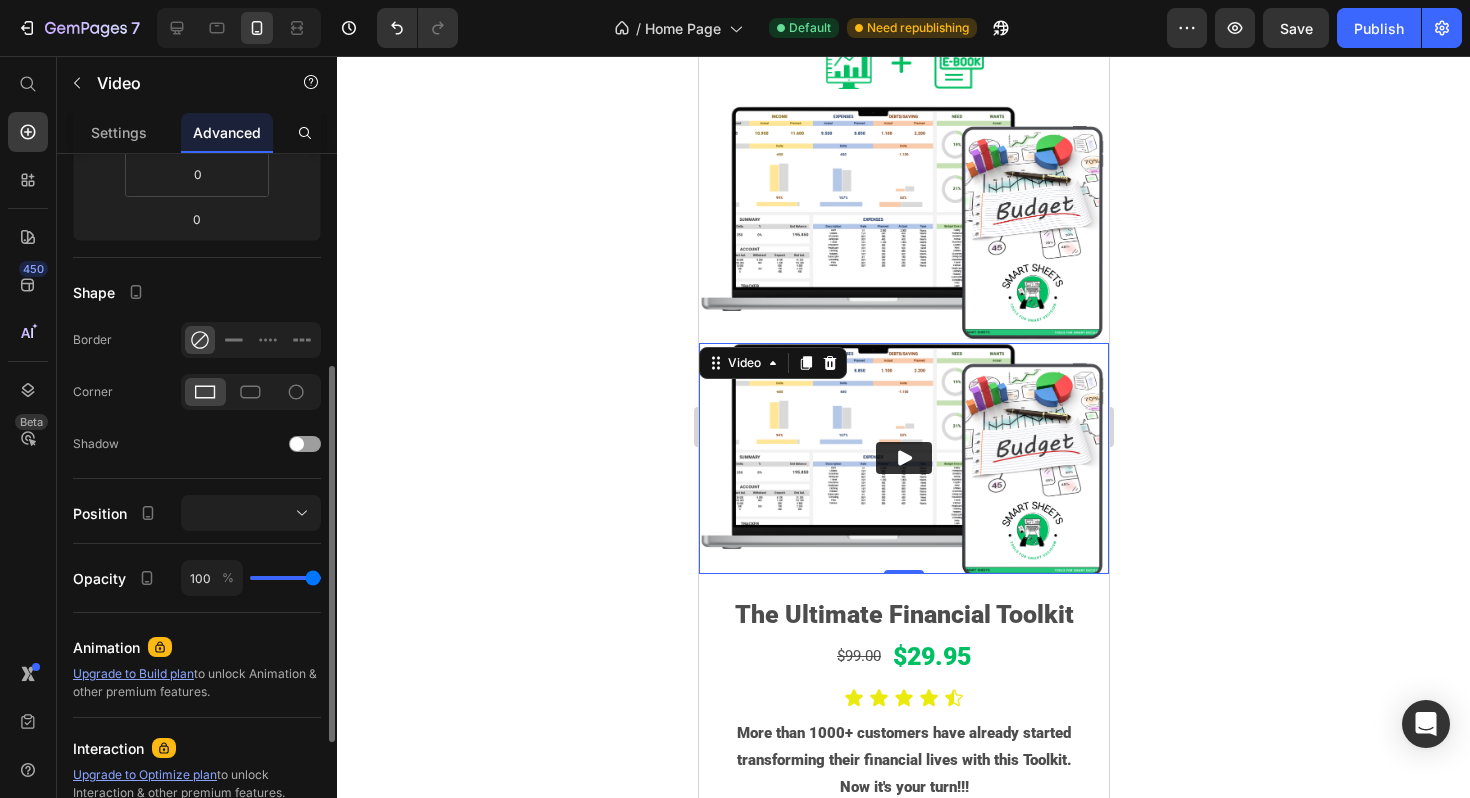 scroll, scrollTop: 604, scrollLeft: 0, axis: vertical 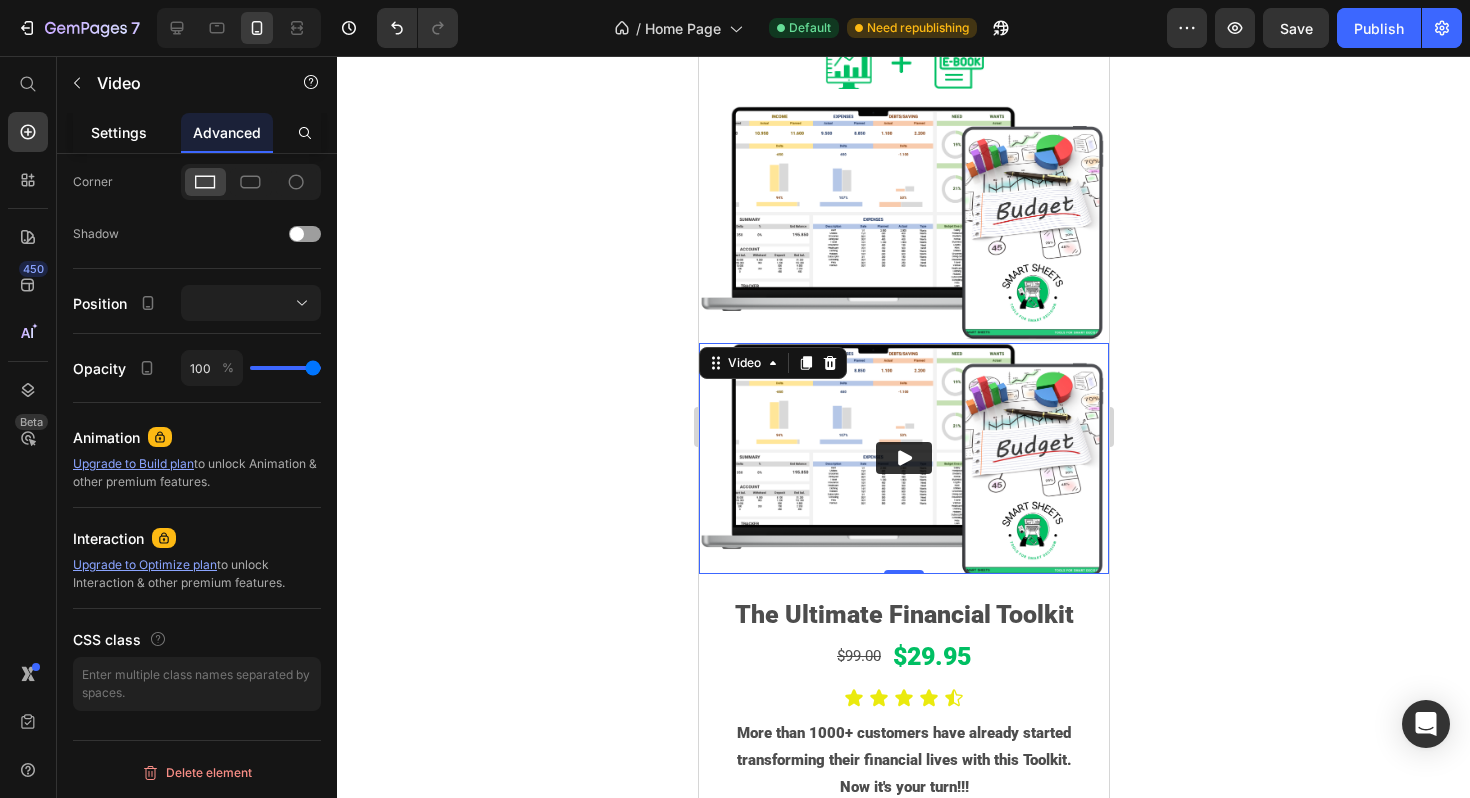 click on "Settings" at bounding box center (119, 132) 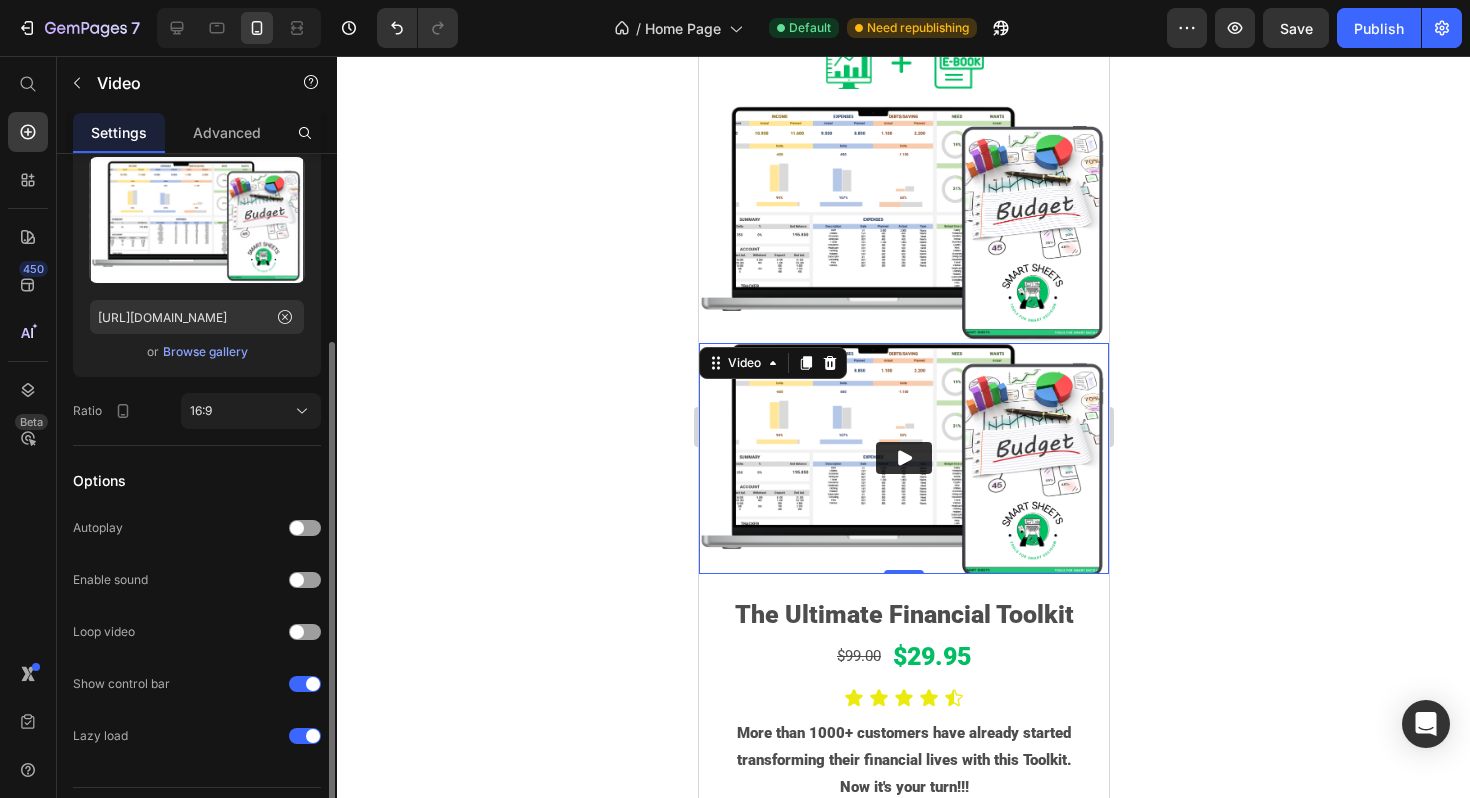 scroll, scrollTop: 321, scrollLeft: 0, axis: vertical 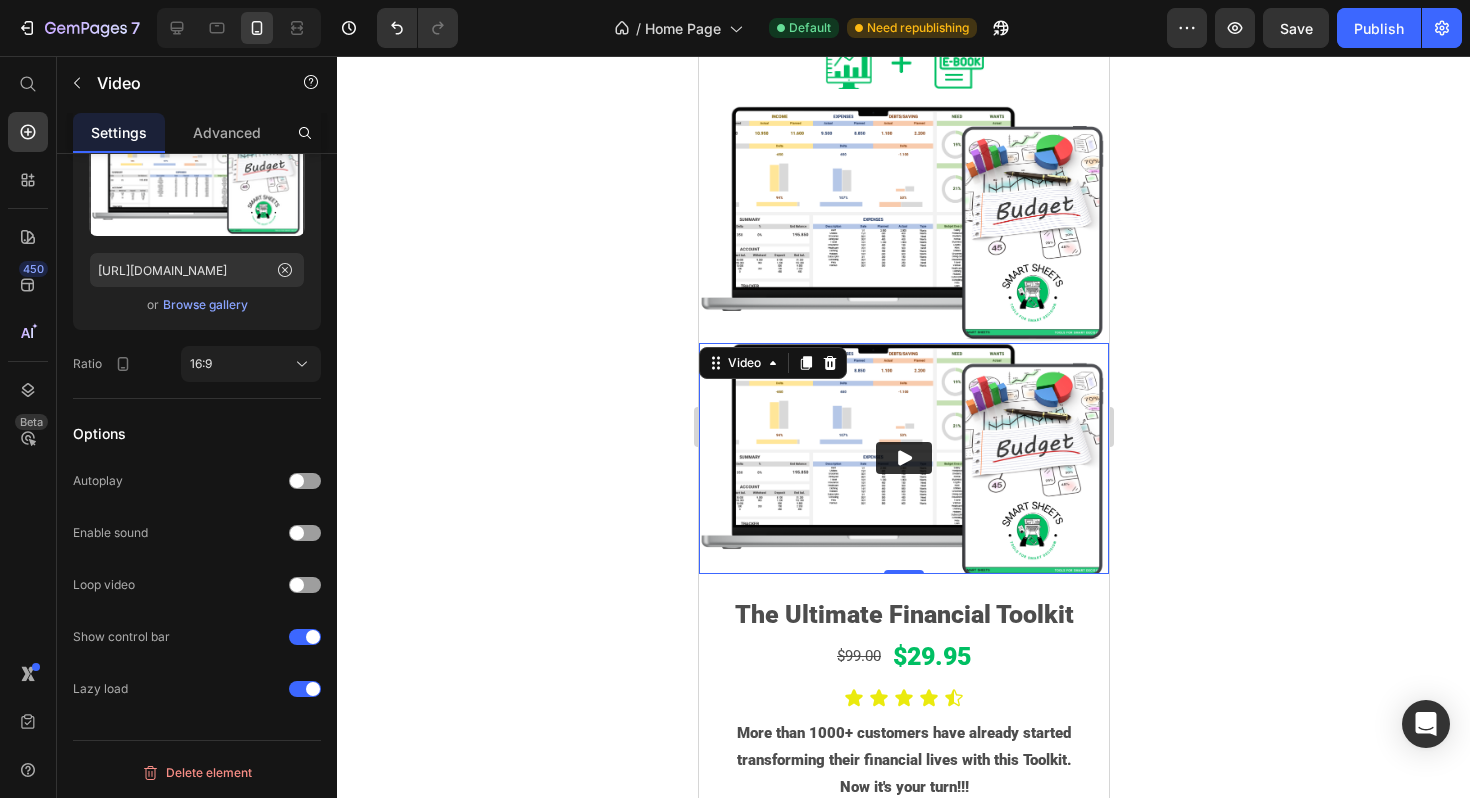 click 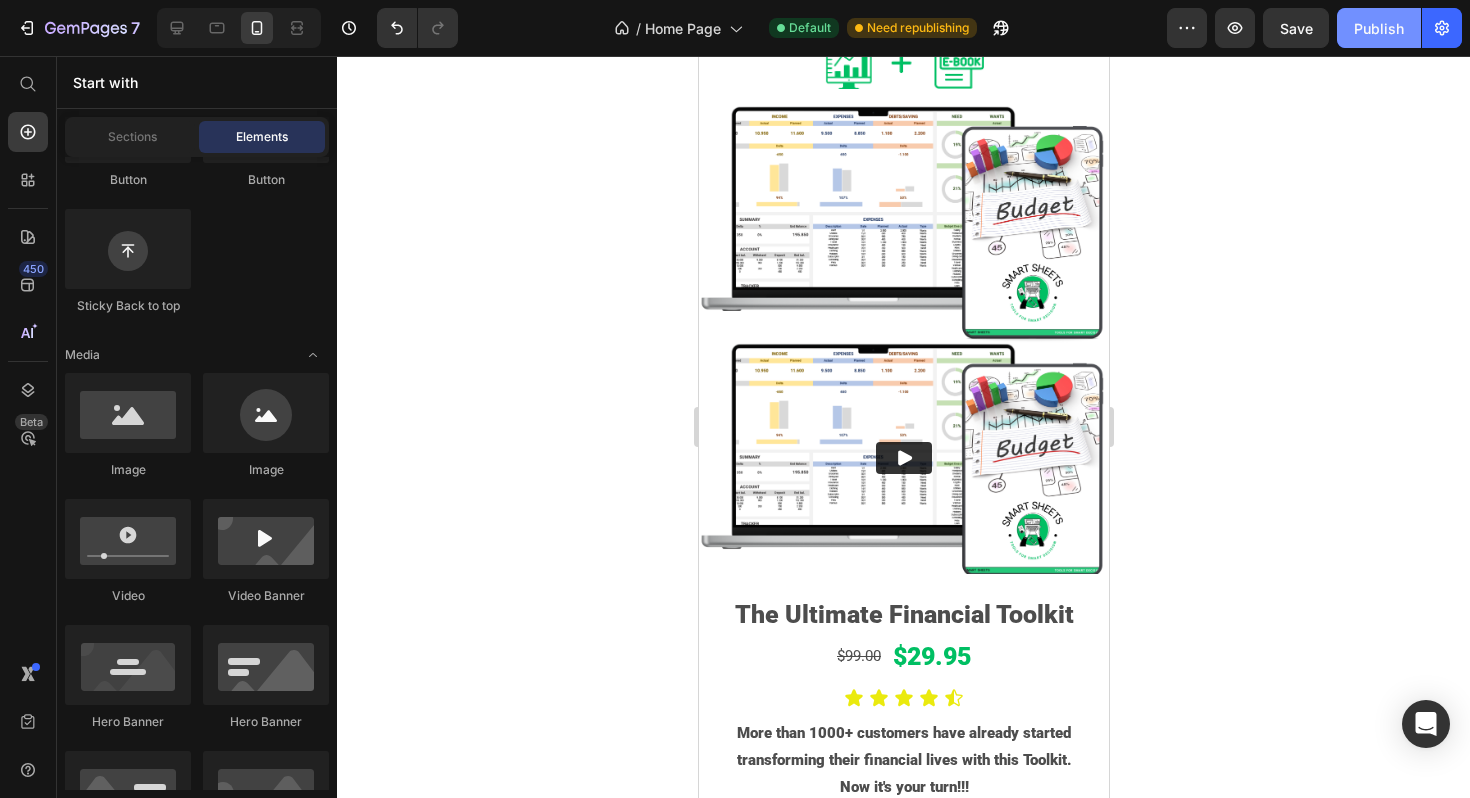 click on "Publish" at bounding box center (1379, 28) 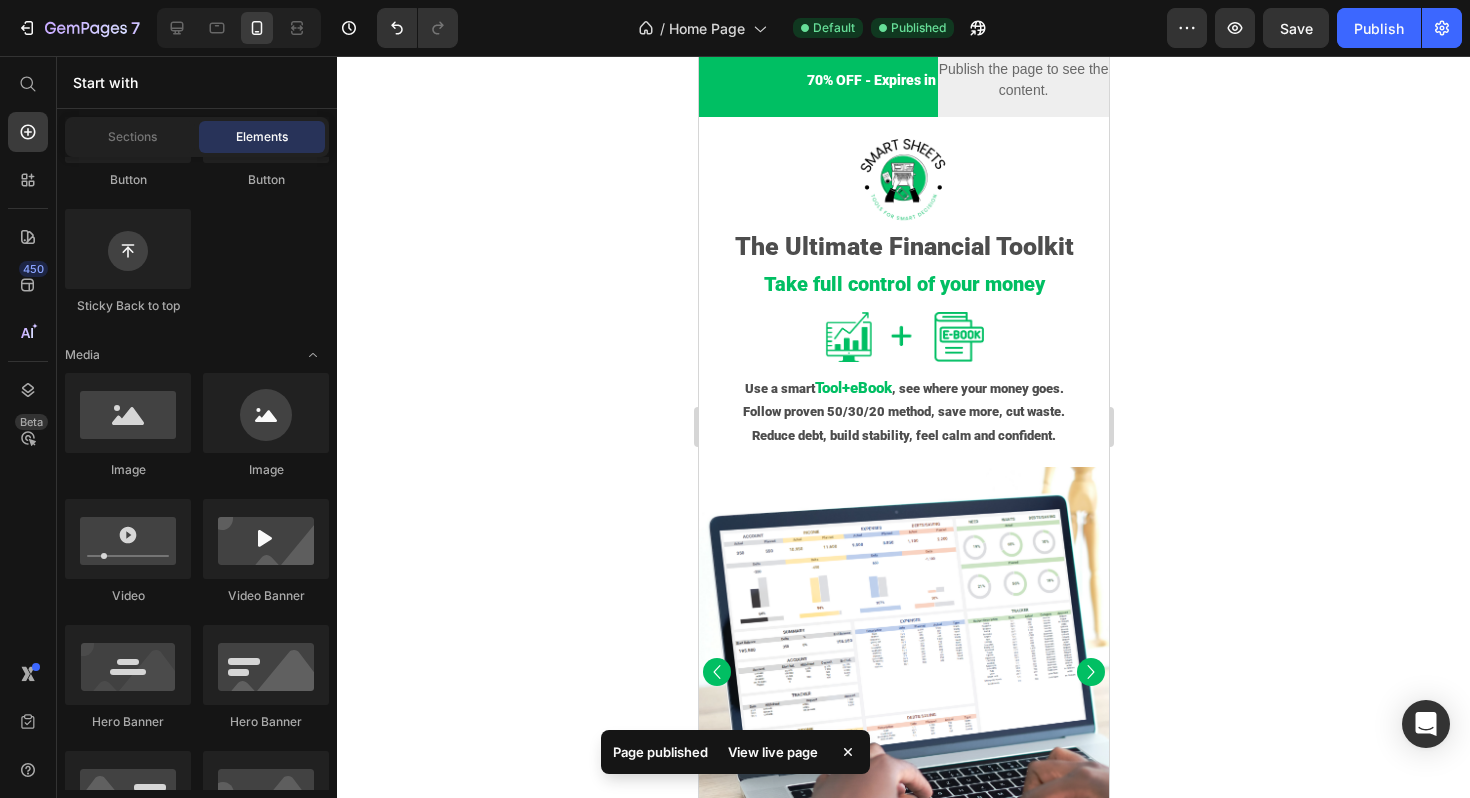 scroll, scrollTop: 0, scrollLeft: 0, axis: both 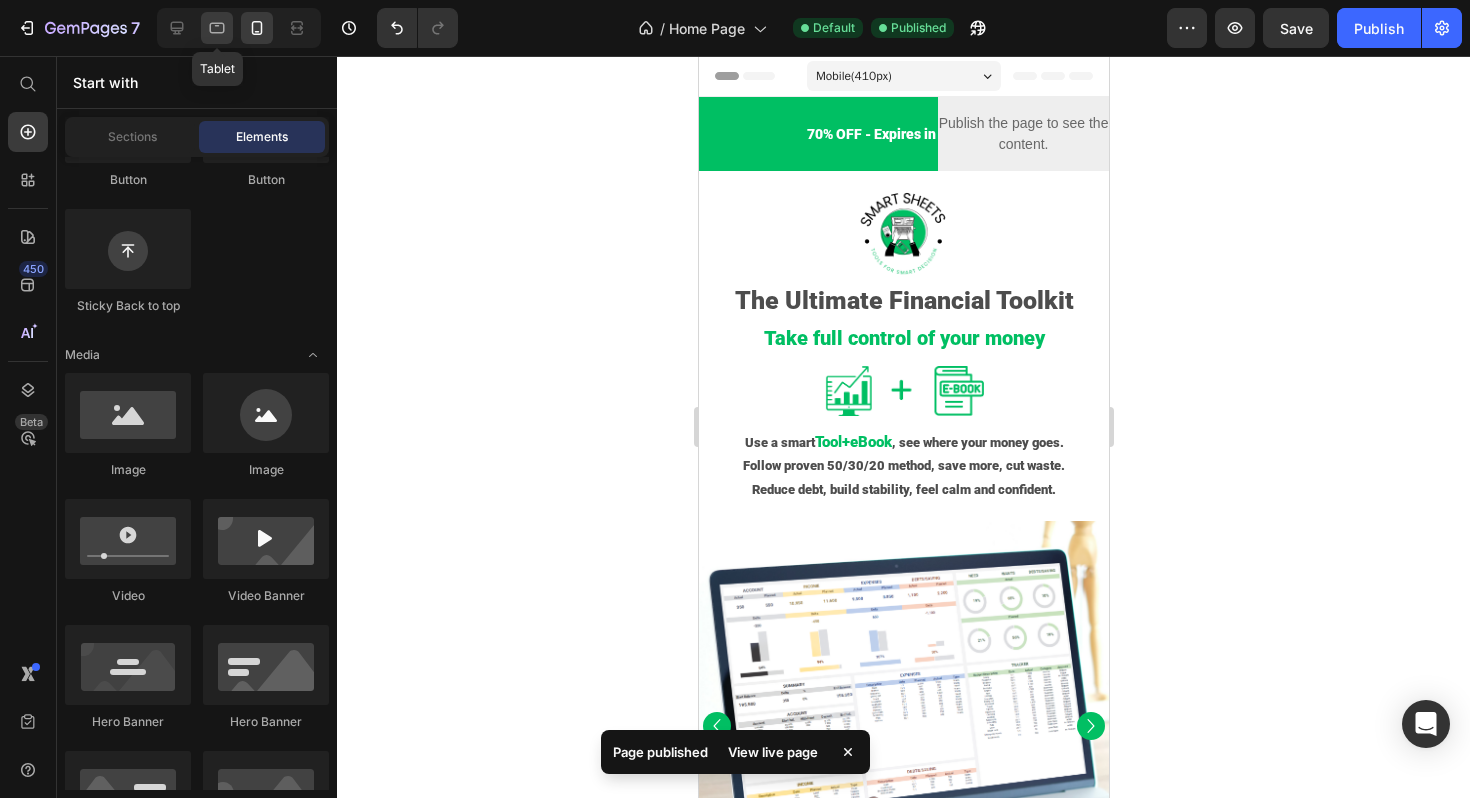click 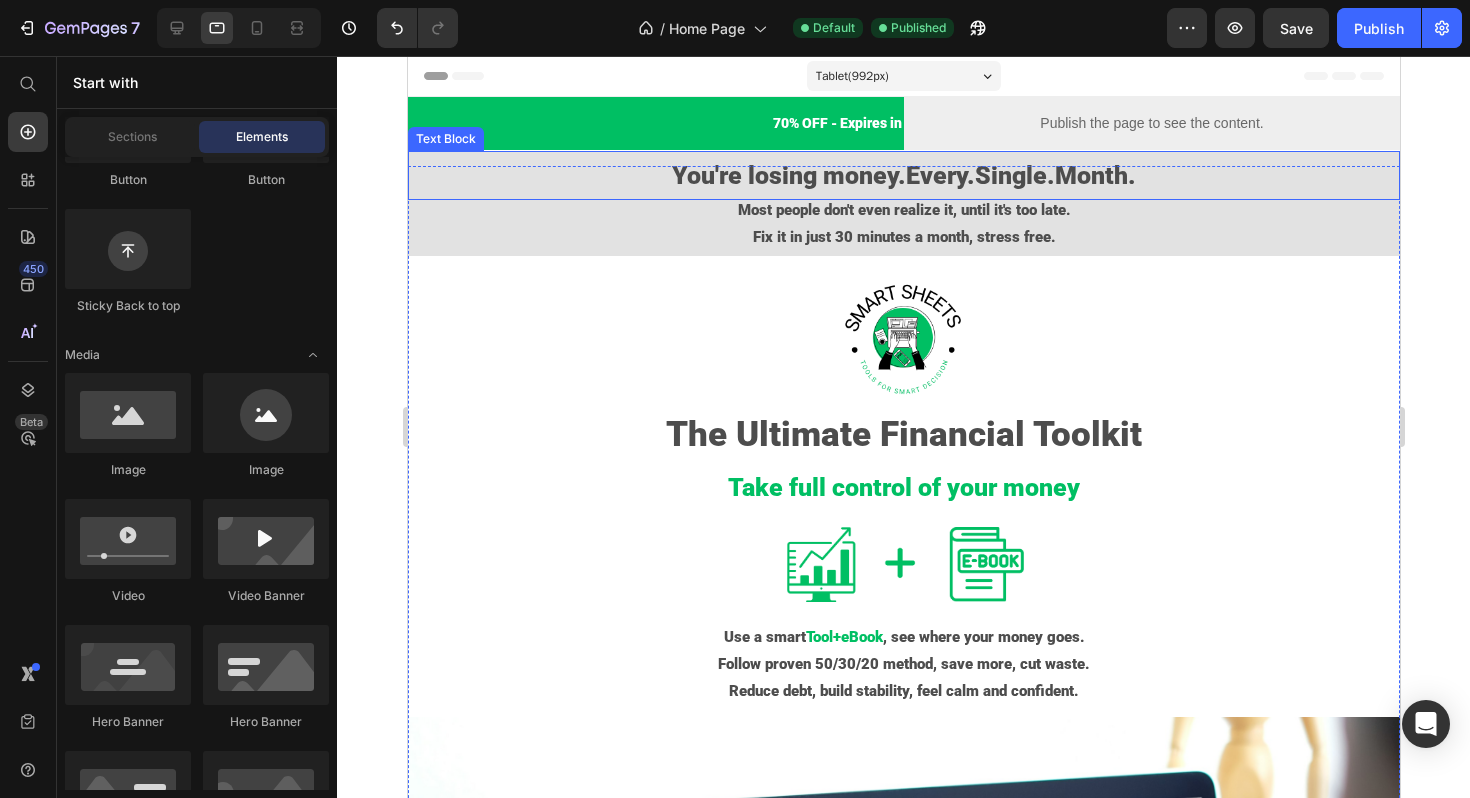 click on "You're losing money.Every.Single. Month." at bounding box center (903, 175) 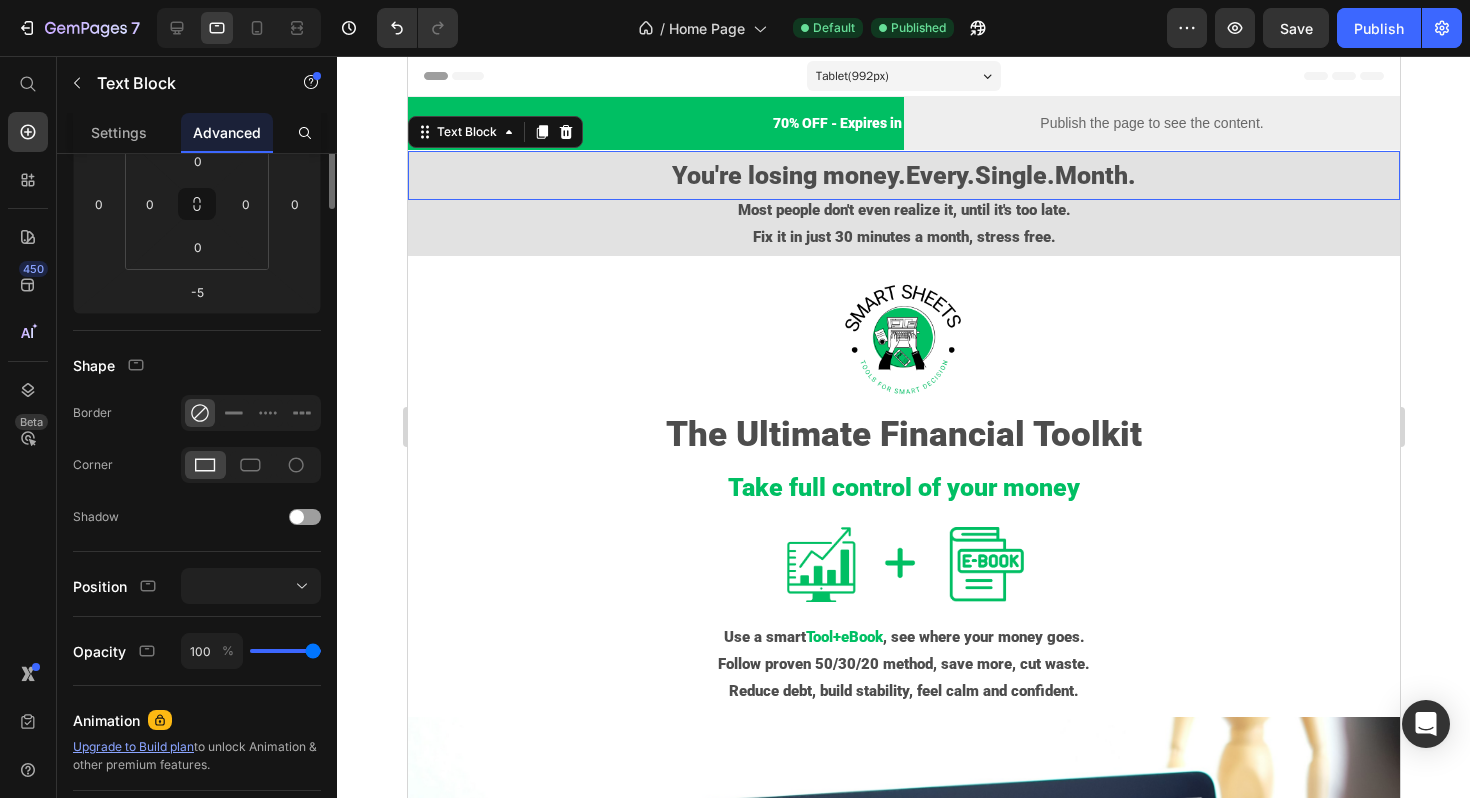 scroll, scrollTop: 0, scrollLeft: 0, axis: both 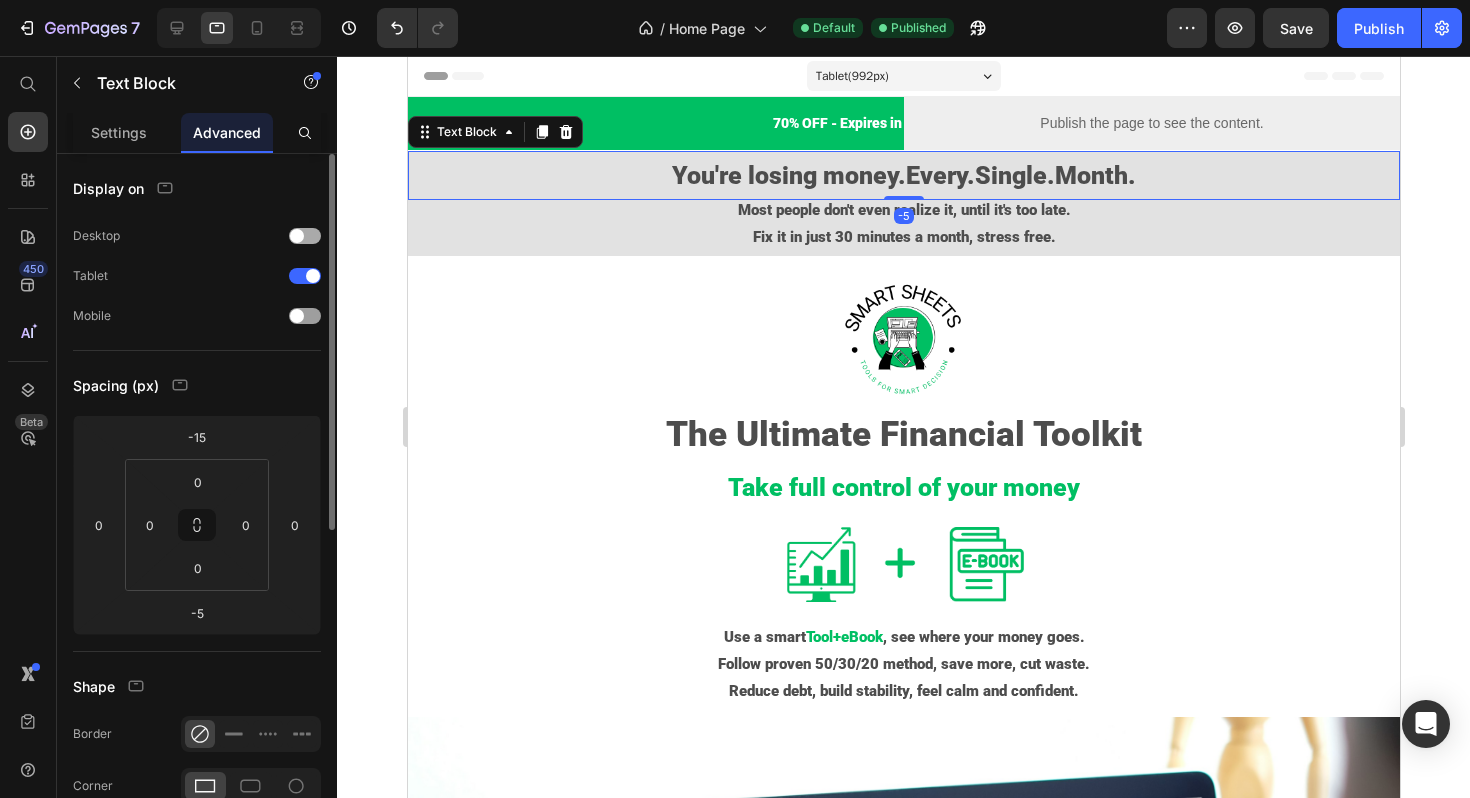 click at bounding box center (305, 236) 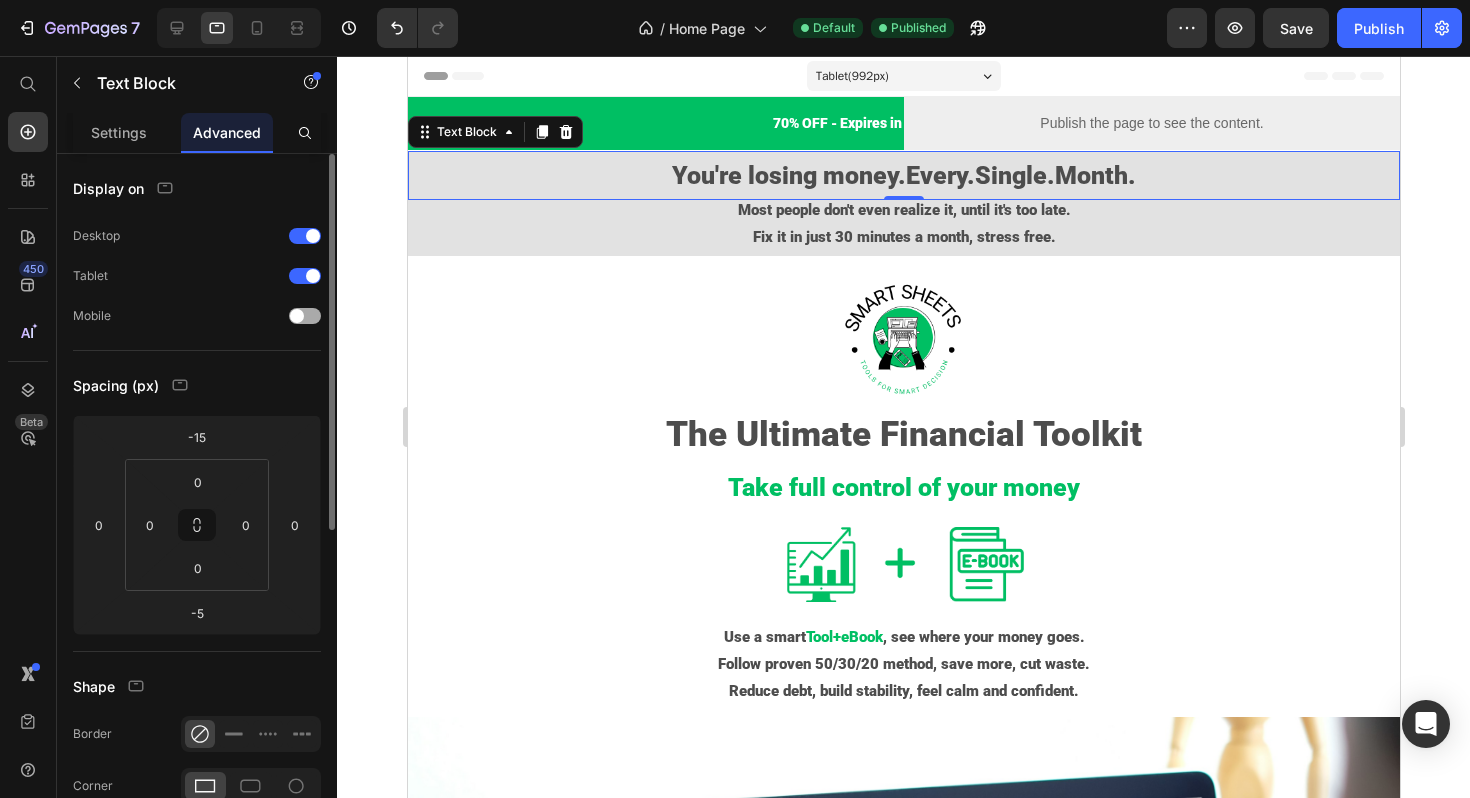 click at bounding box center [305, 316] 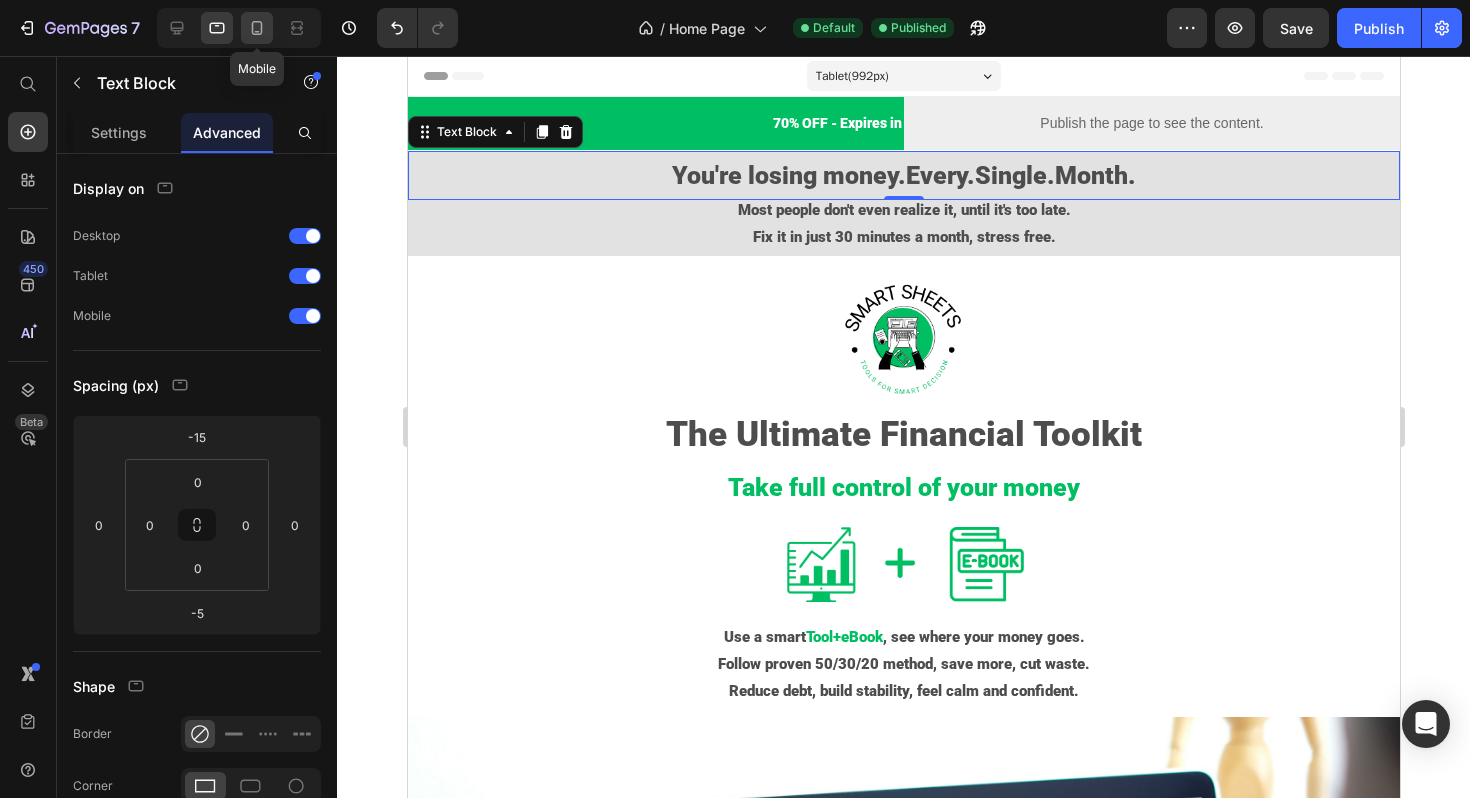 click 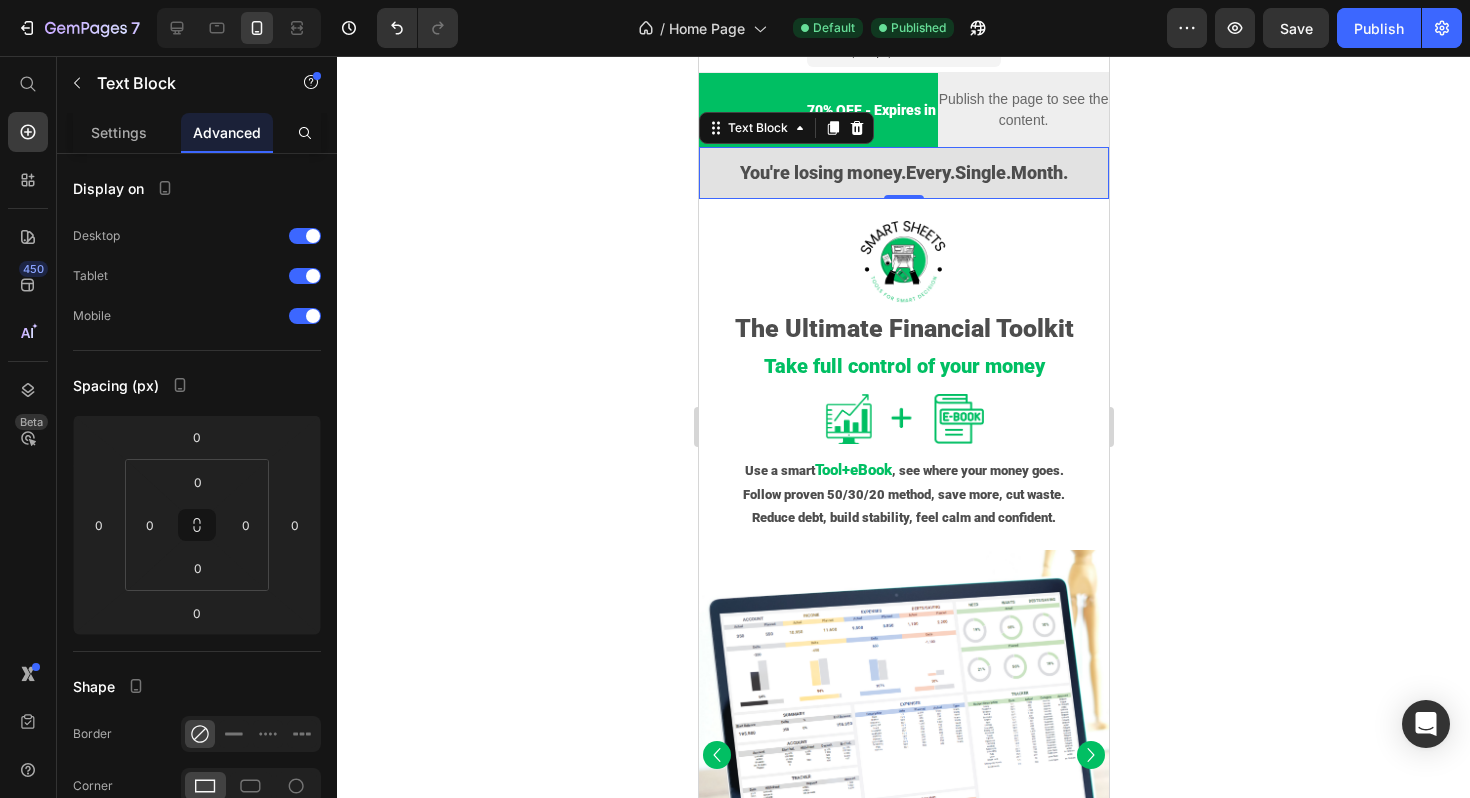 scroll, scrollTop: 45, scrollLeft: 0, axis: vertical 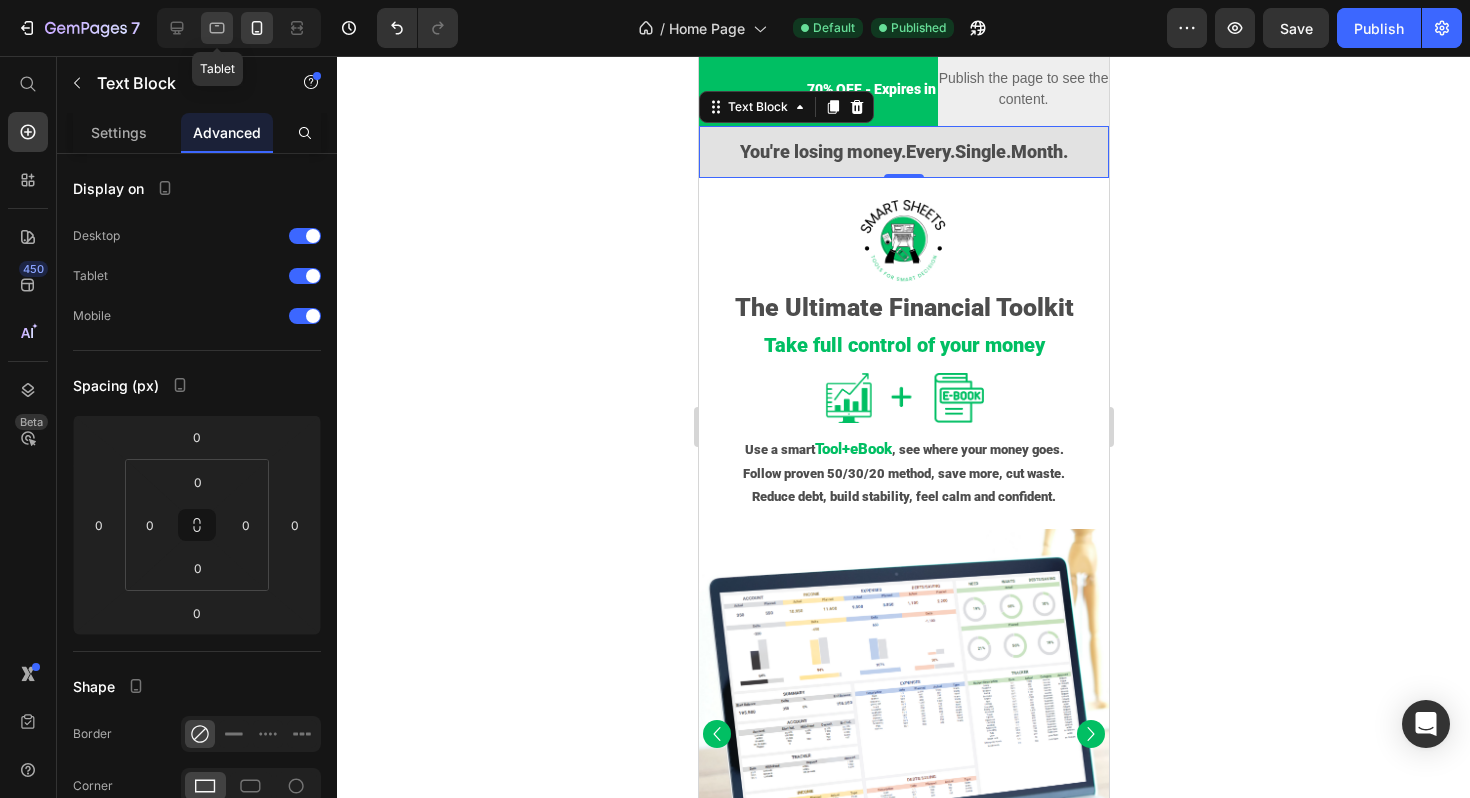click 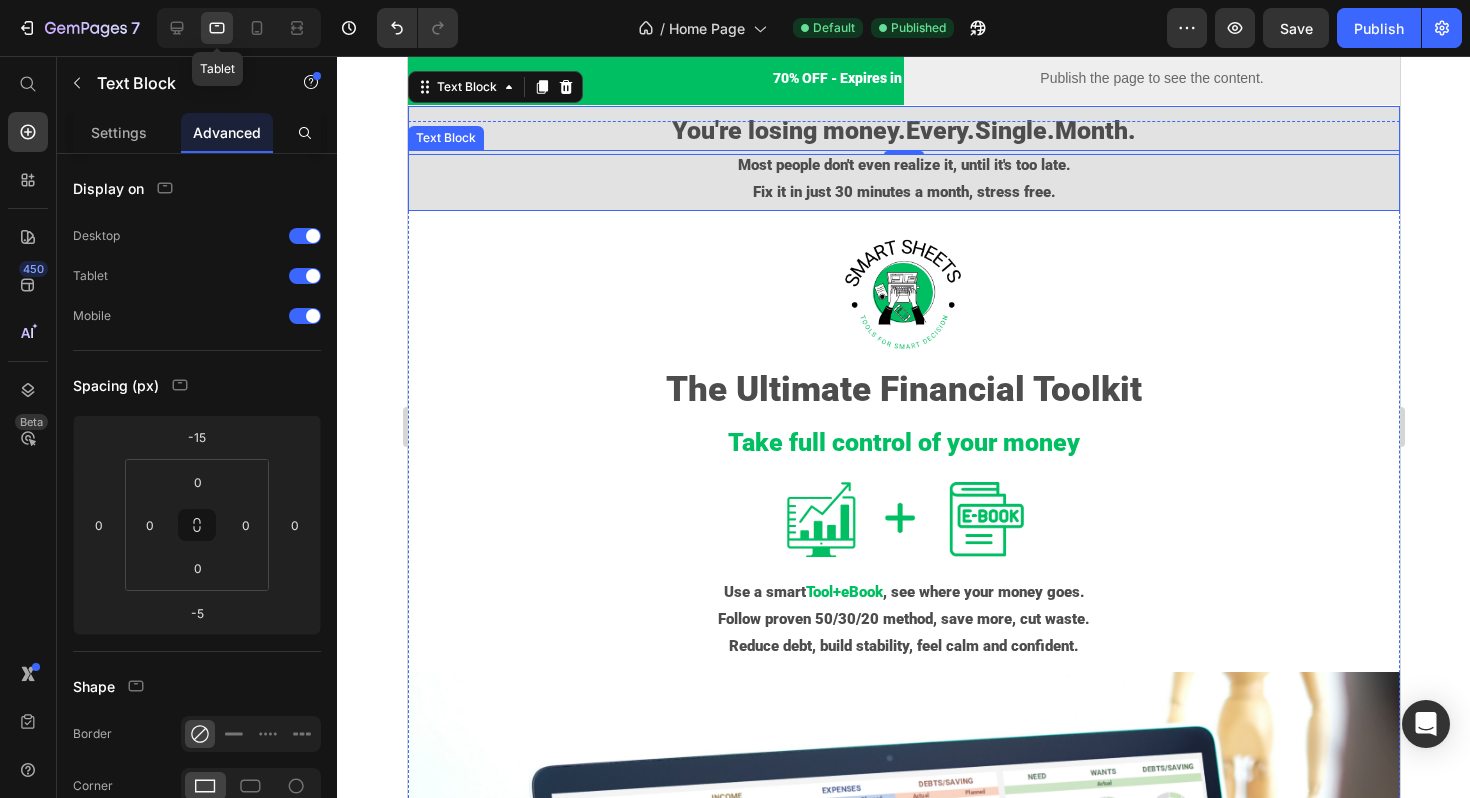 click on "Fix it in just 30 minutes a month, stress free." at bounding box center (903, 192) 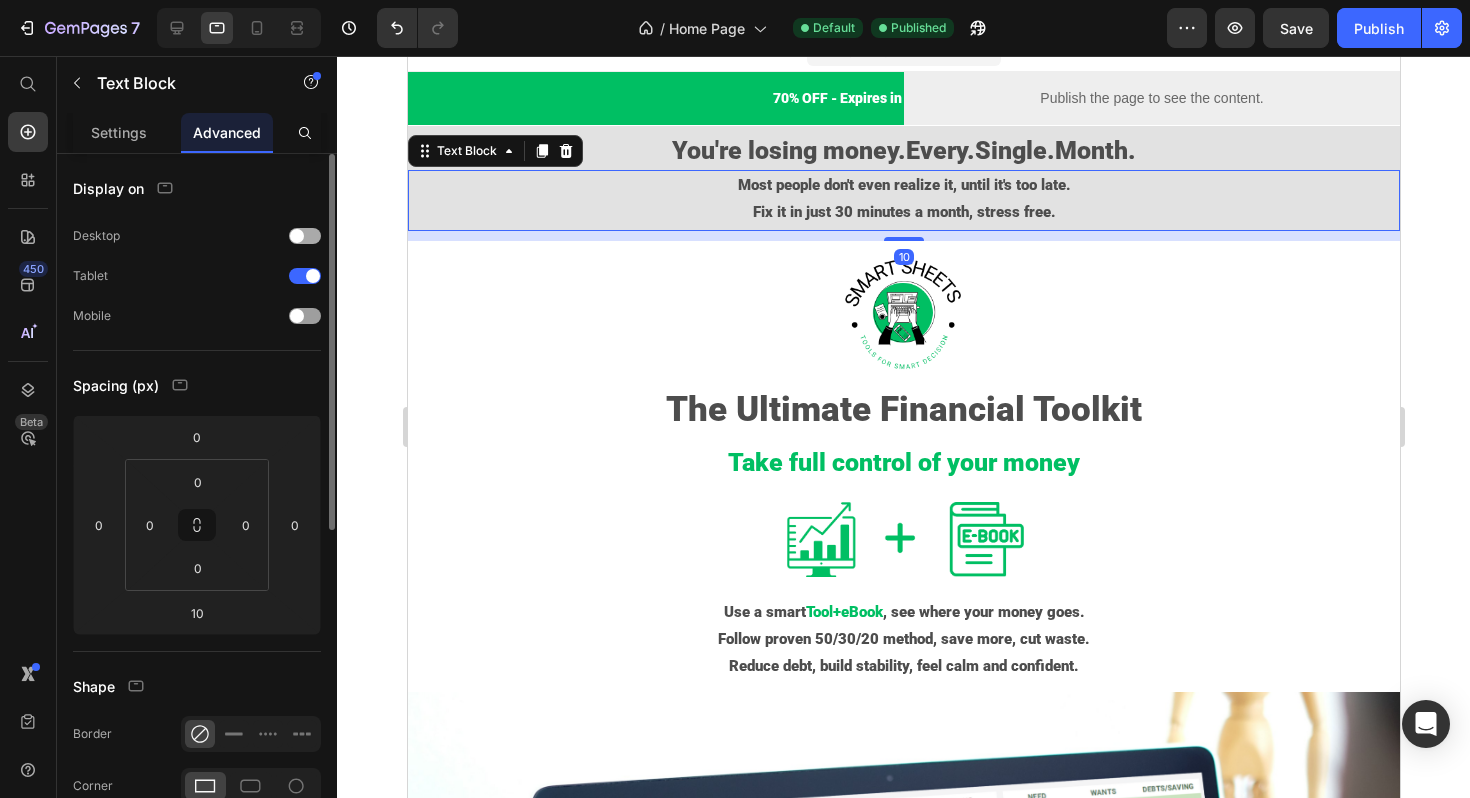 click at bounding box center [305, 236] 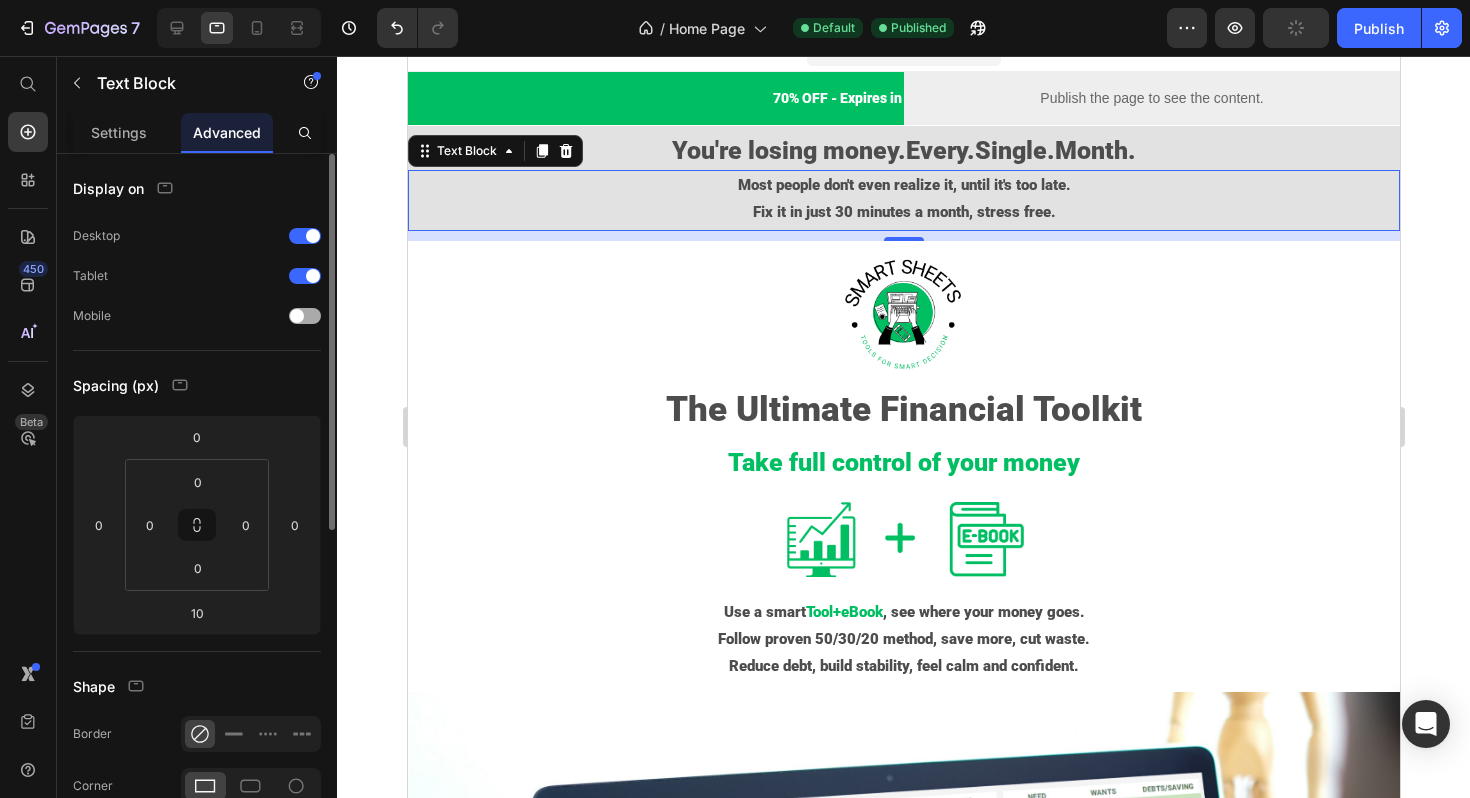 click at bounding box center [305, 316] 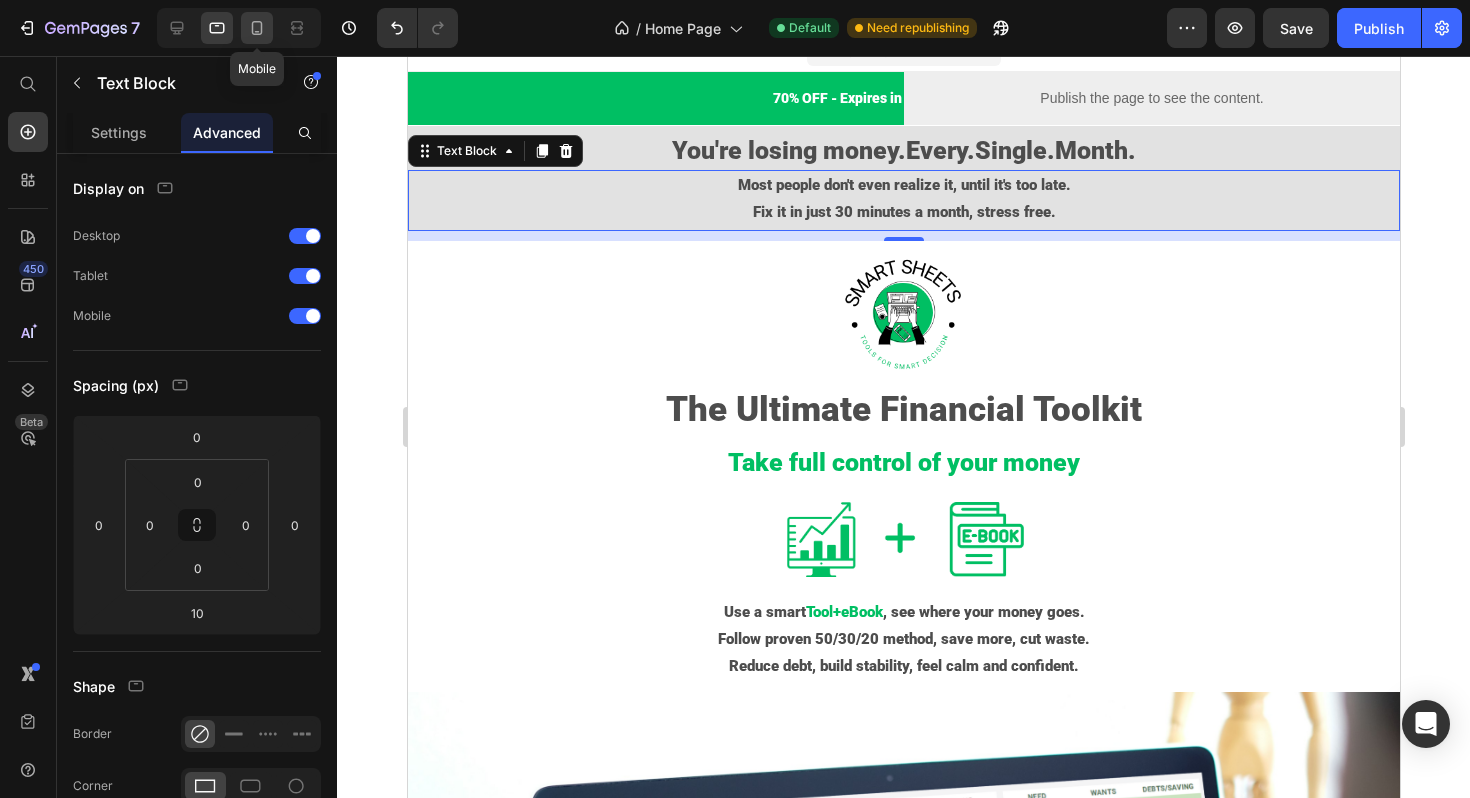 click 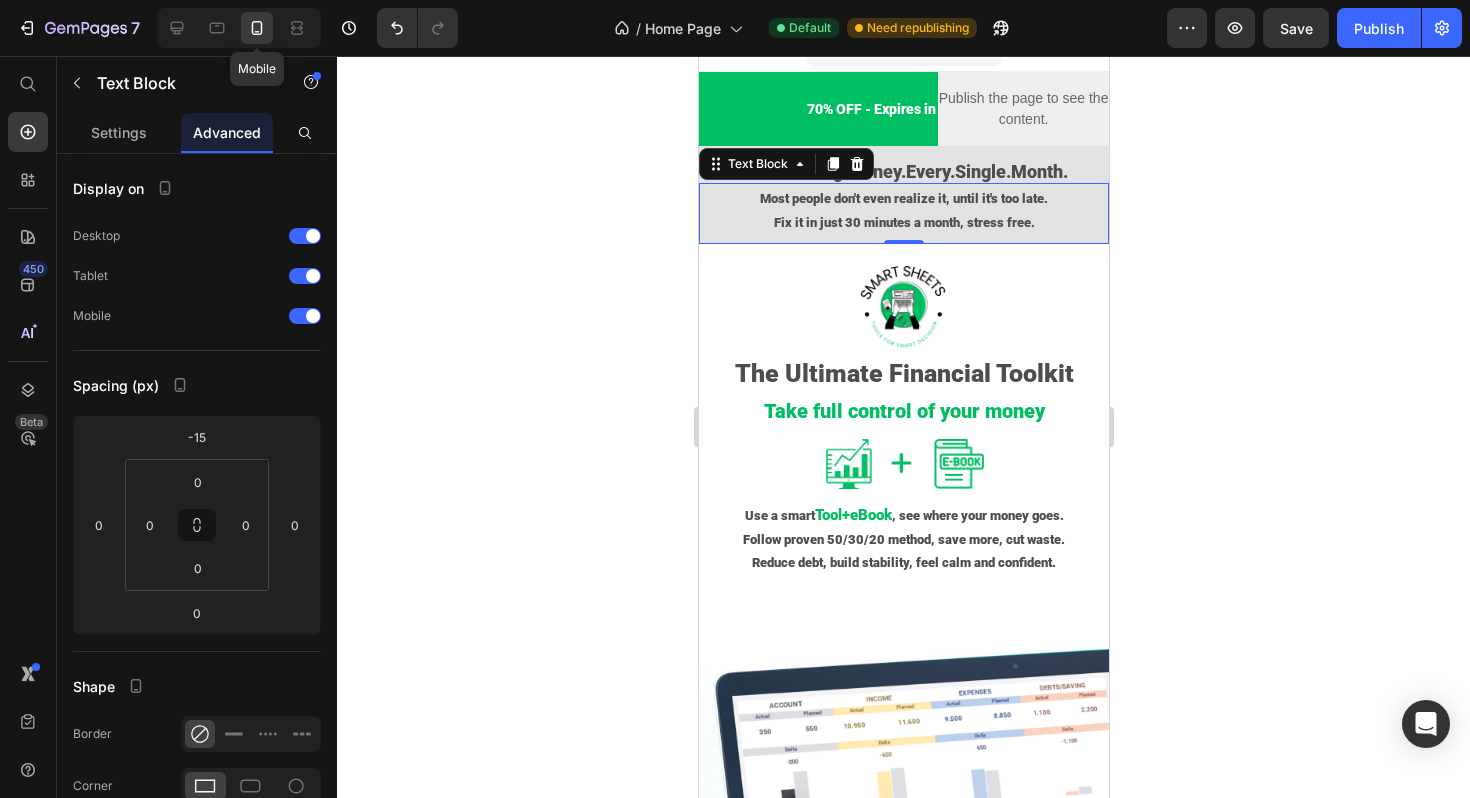 click 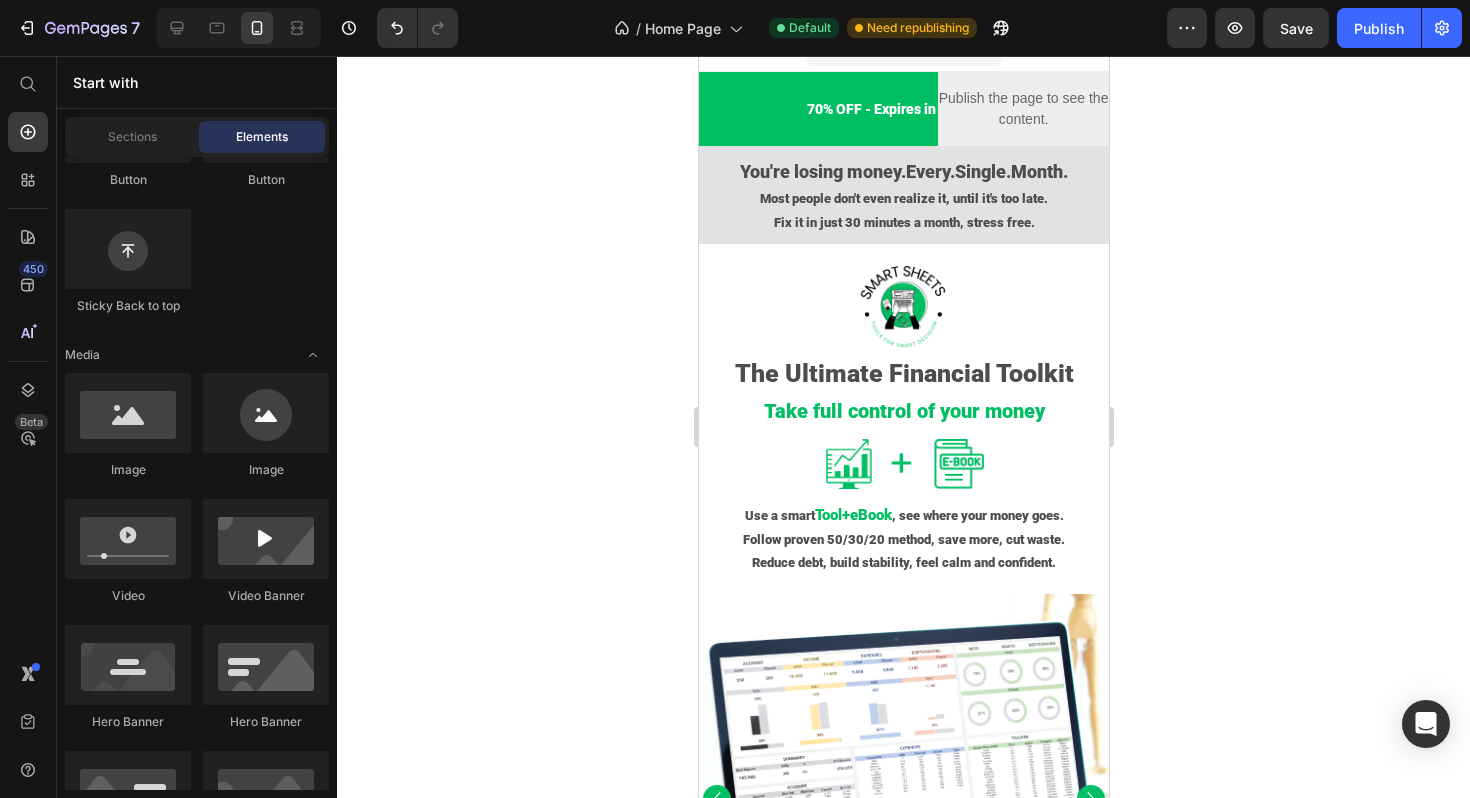 scroll, scrollTop: 82, scrollLeft: 0, axis: vertical 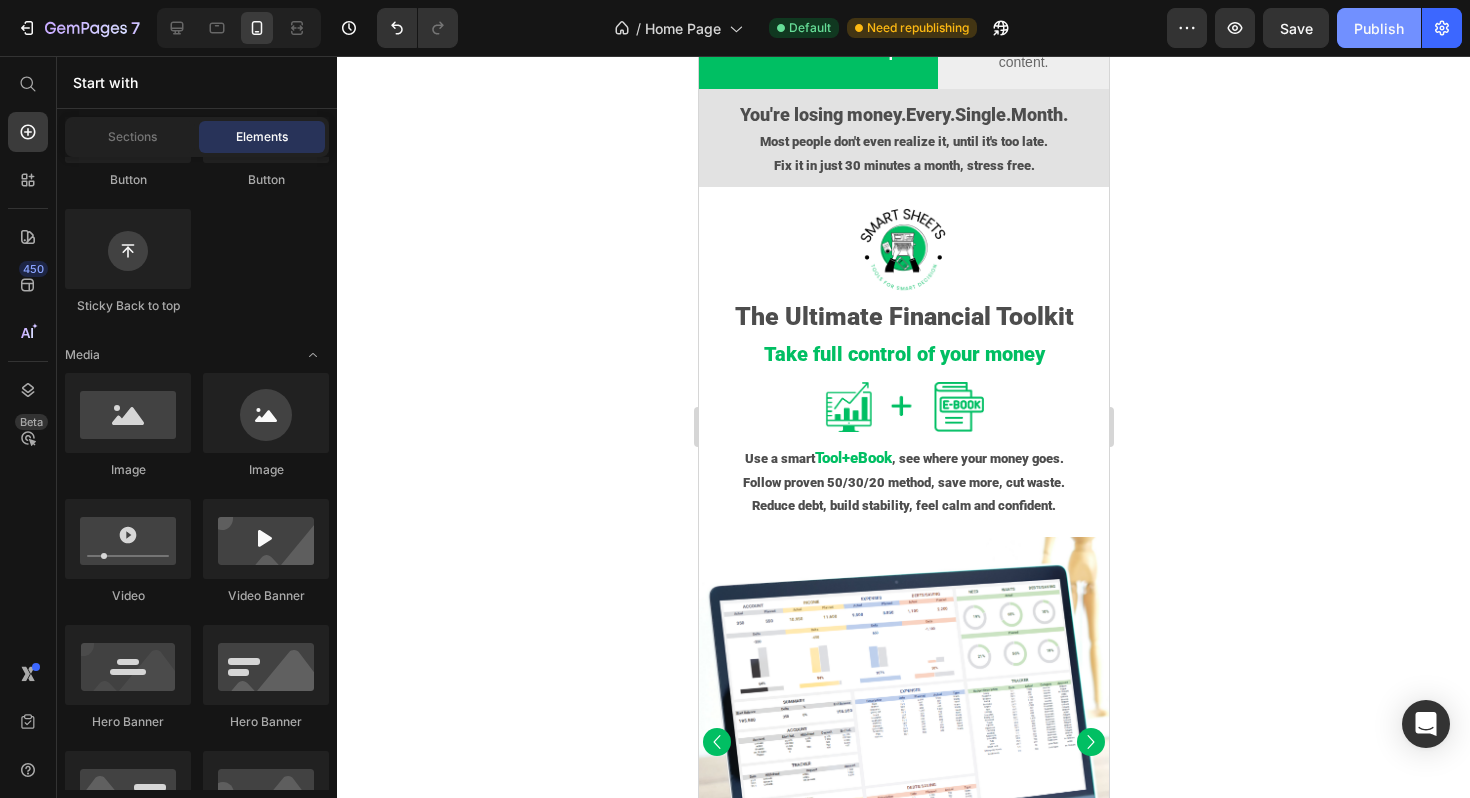 click on "Publish" at bounding box center (1379, 28) 